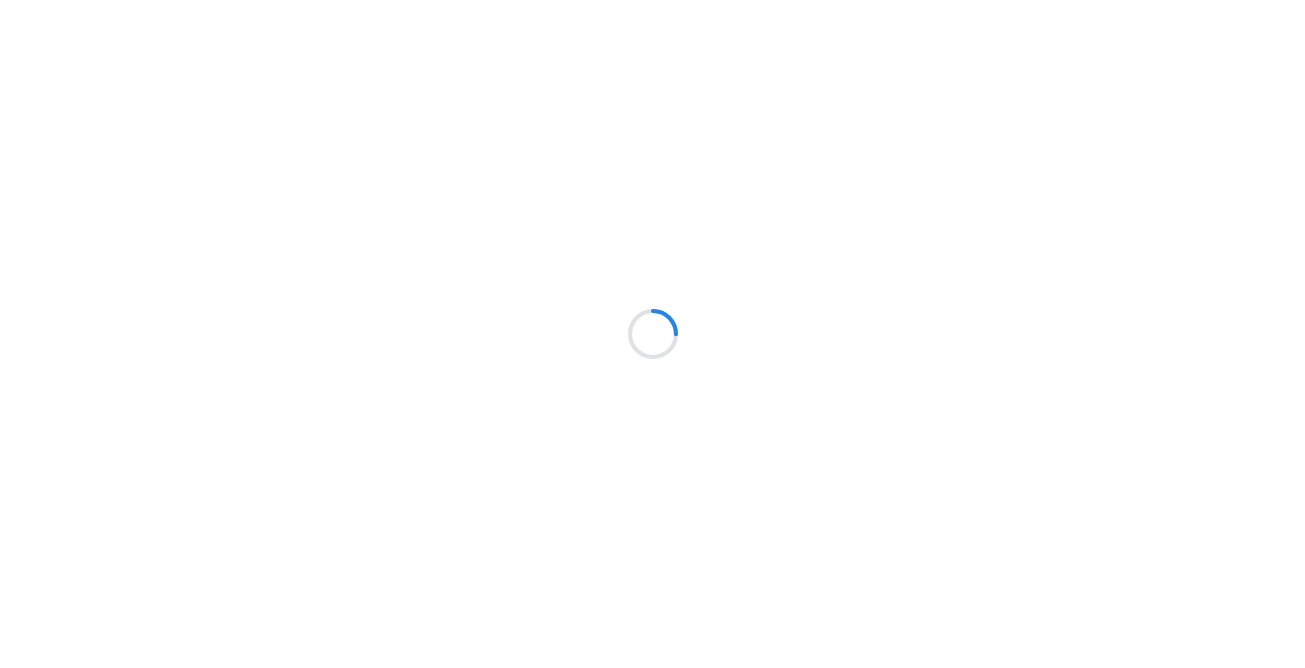 scroll, scrollTop: 0, scrollLeft: 0, axis: both 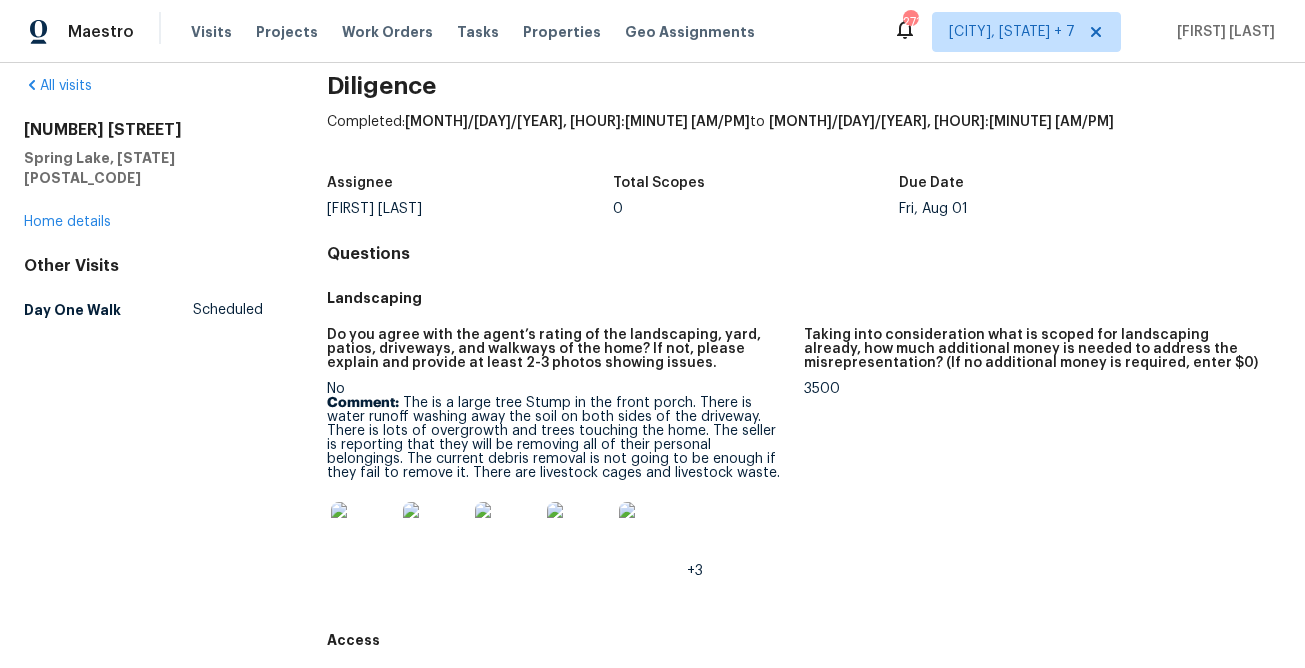 click at bounding box center (363, 534) 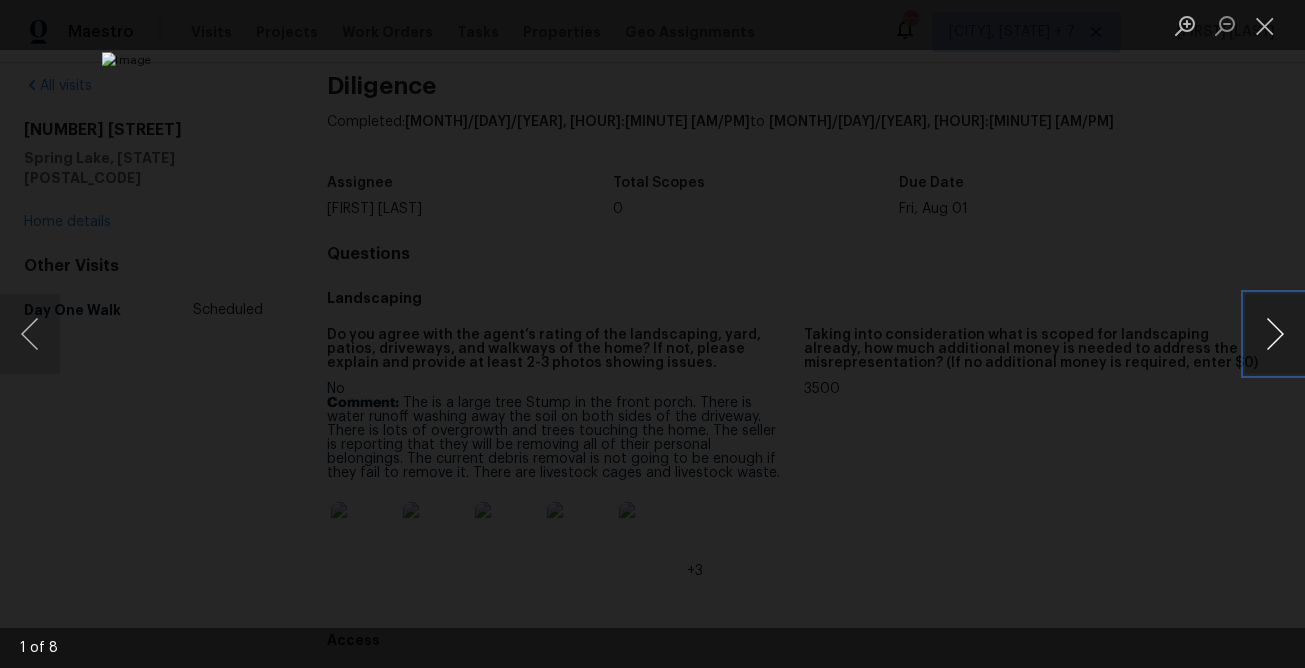 click at bounding box center (1275, 334) 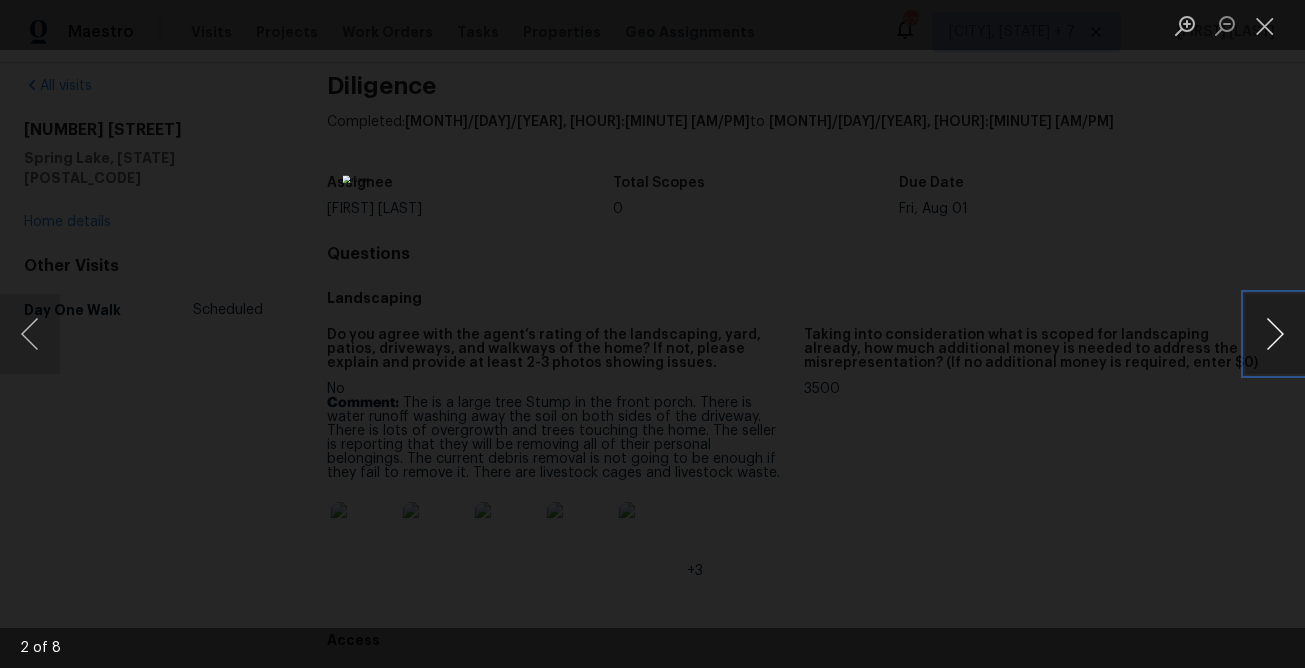 click at bounding box center (1275, 334) 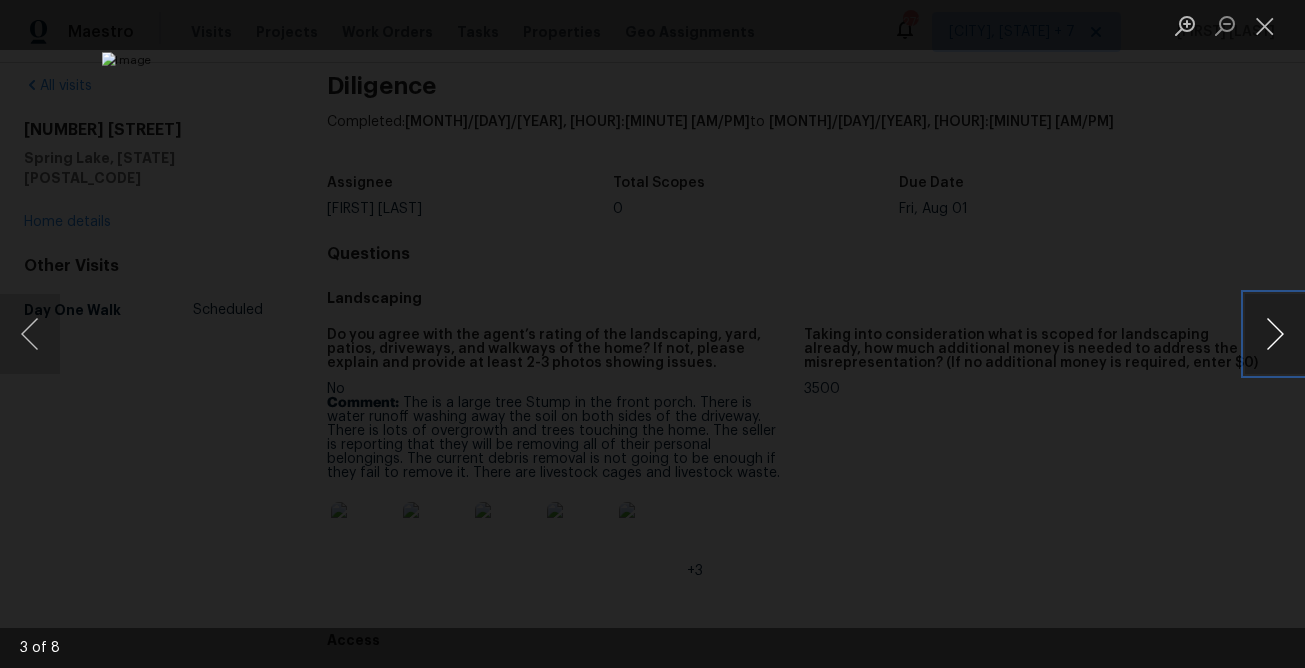 click at bounding box center (1275, 334) 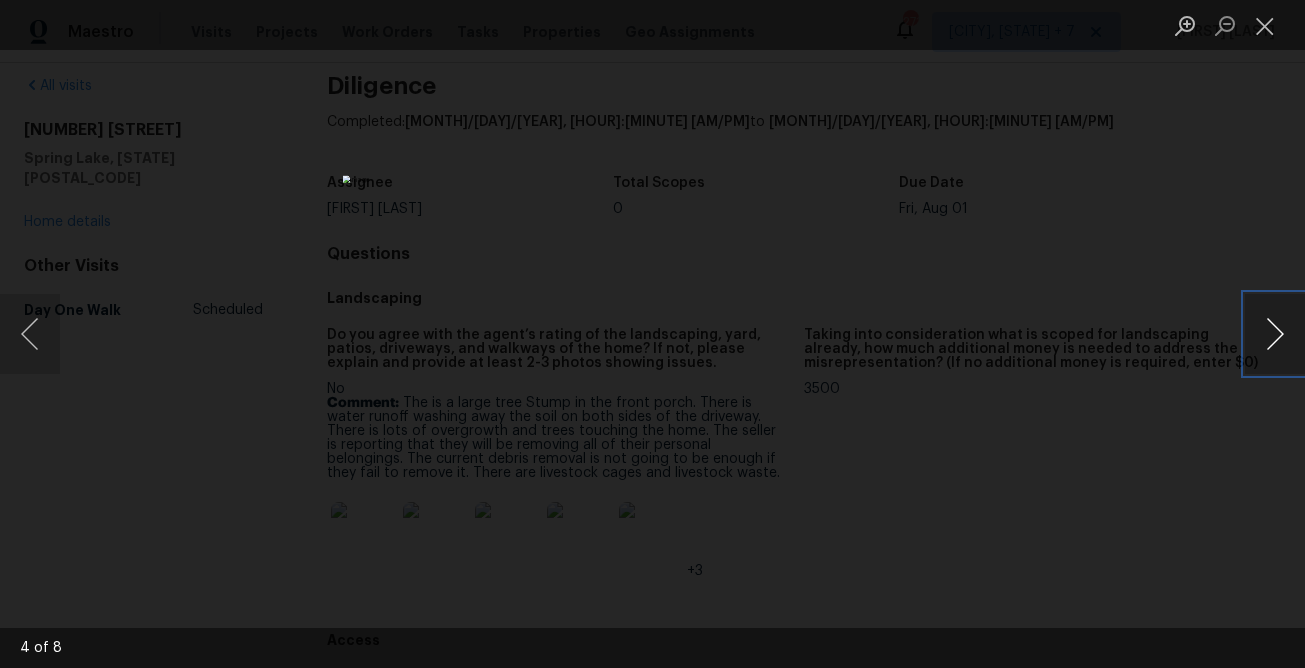 click at bounding box center (1275, 334) 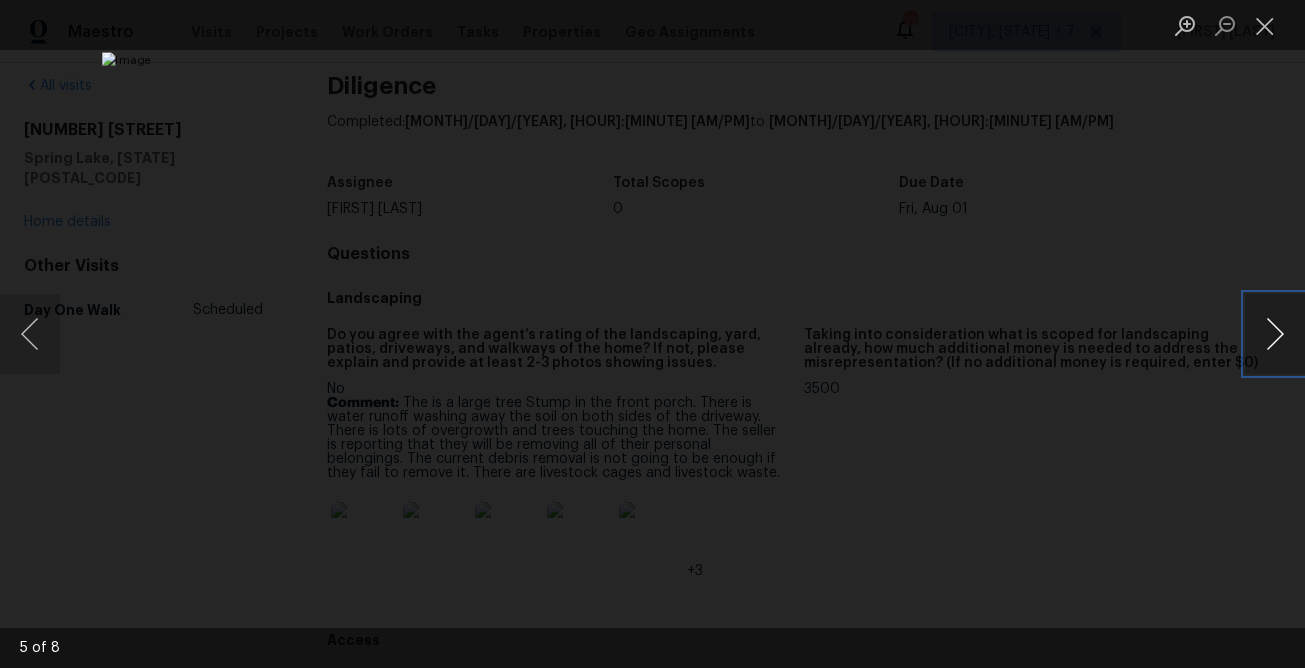 click at bounding box center (1275, 334) 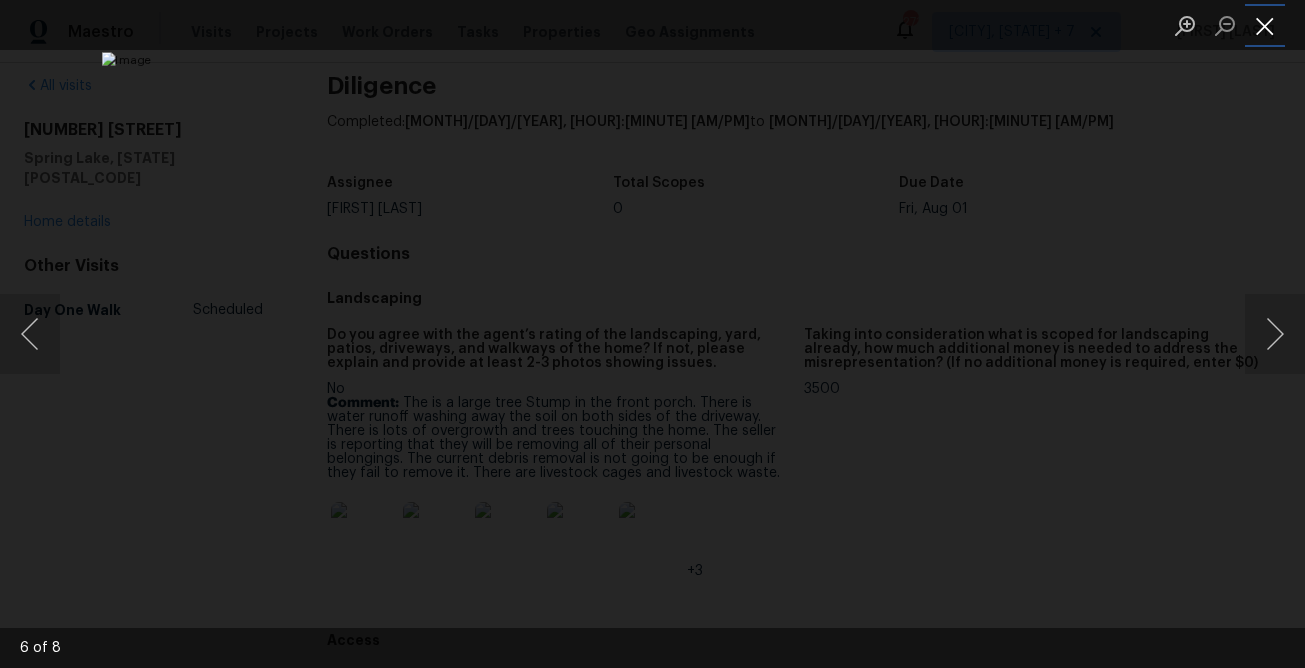 click at bounding box center (1265, 25) 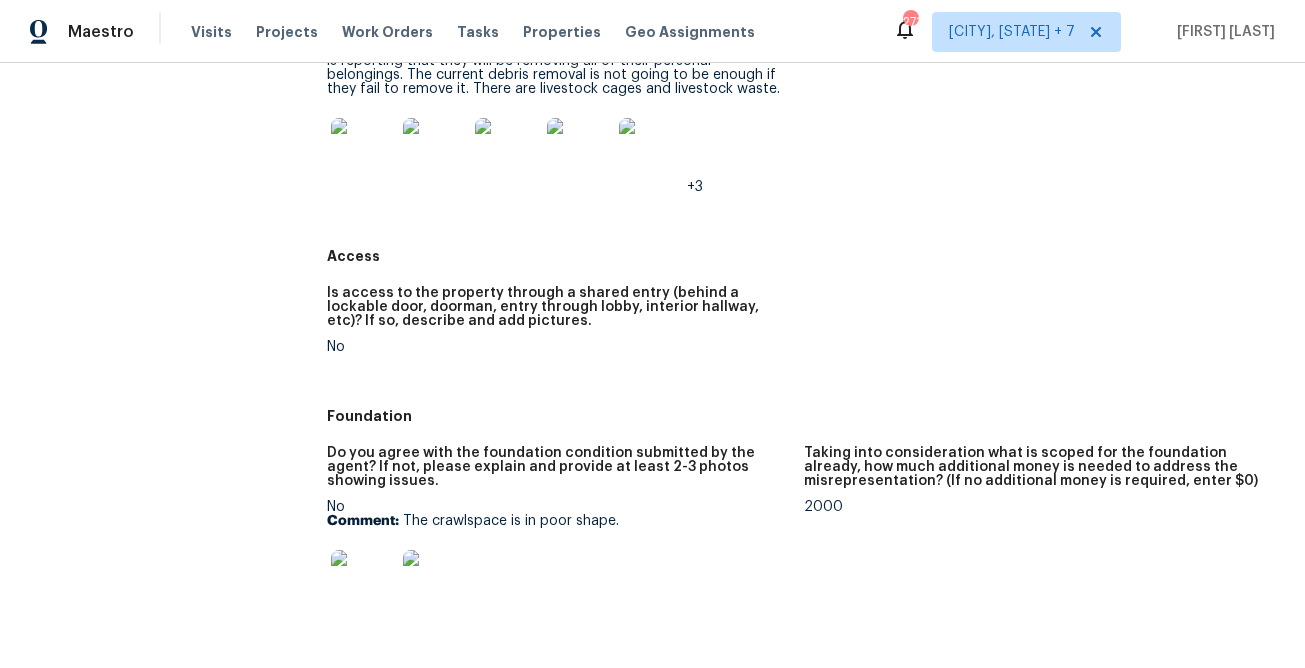 scroll, scrollTop: 460, scrollLeft: 0, axis: vertical 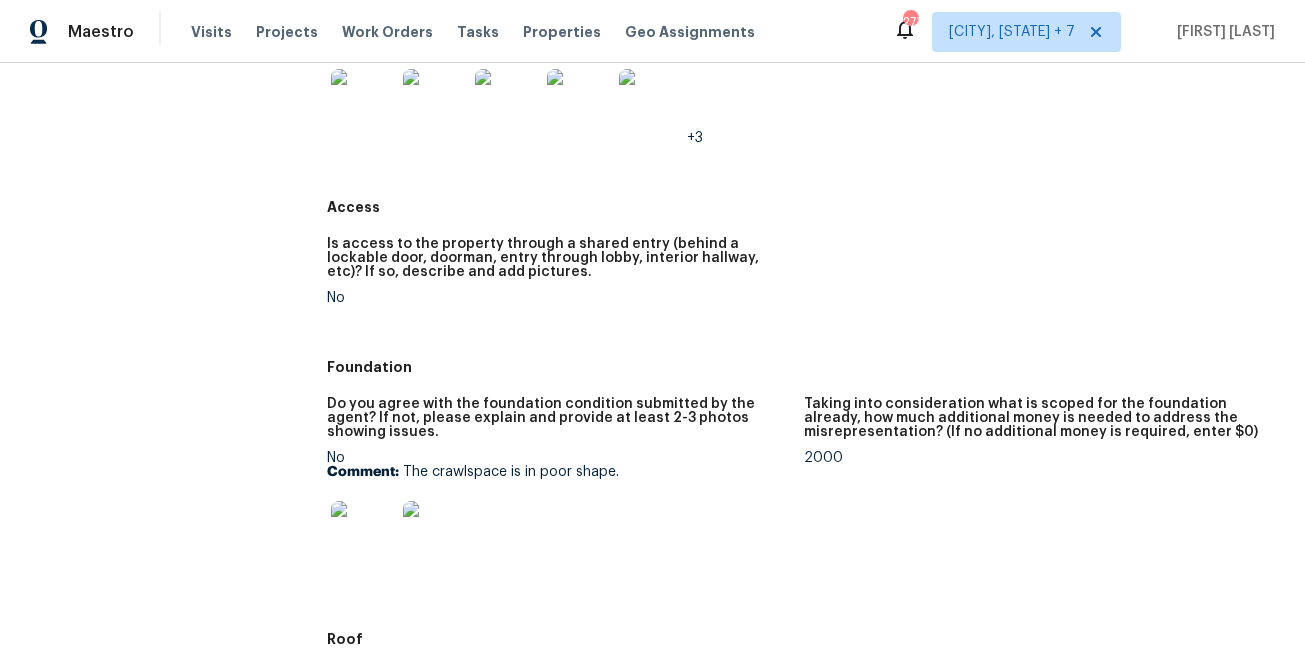 click at bounding box center (363, 533) 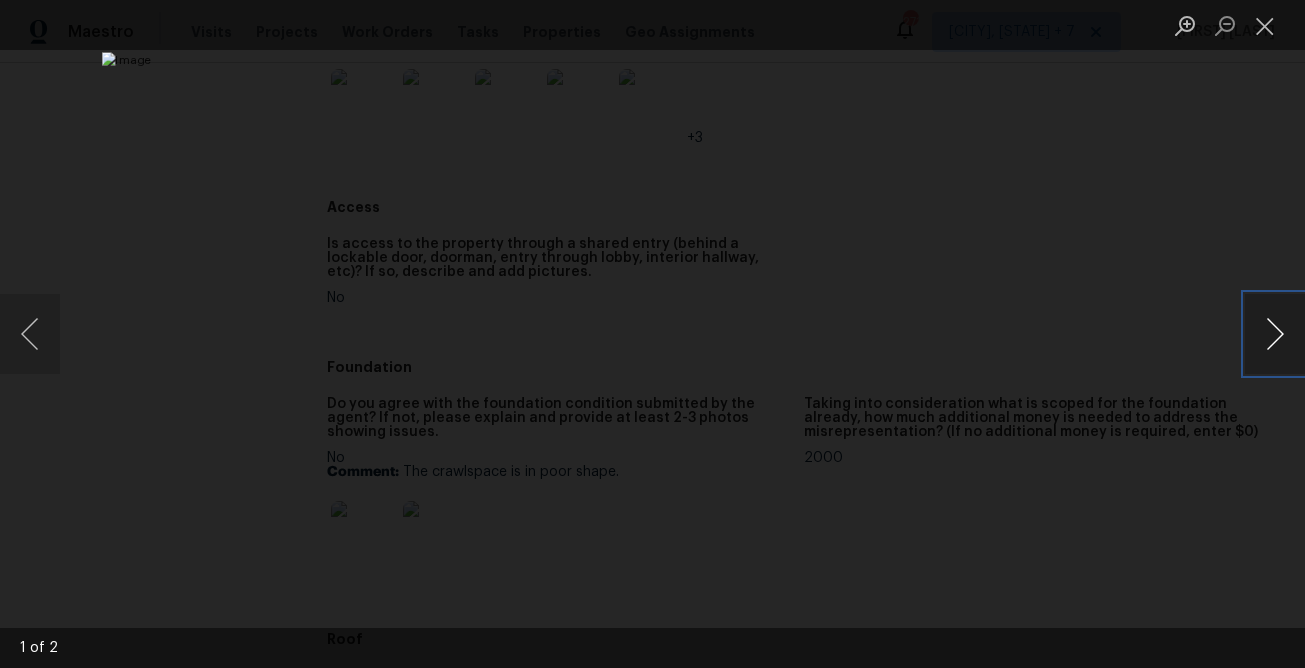 click at bounding box center (1275, 334) 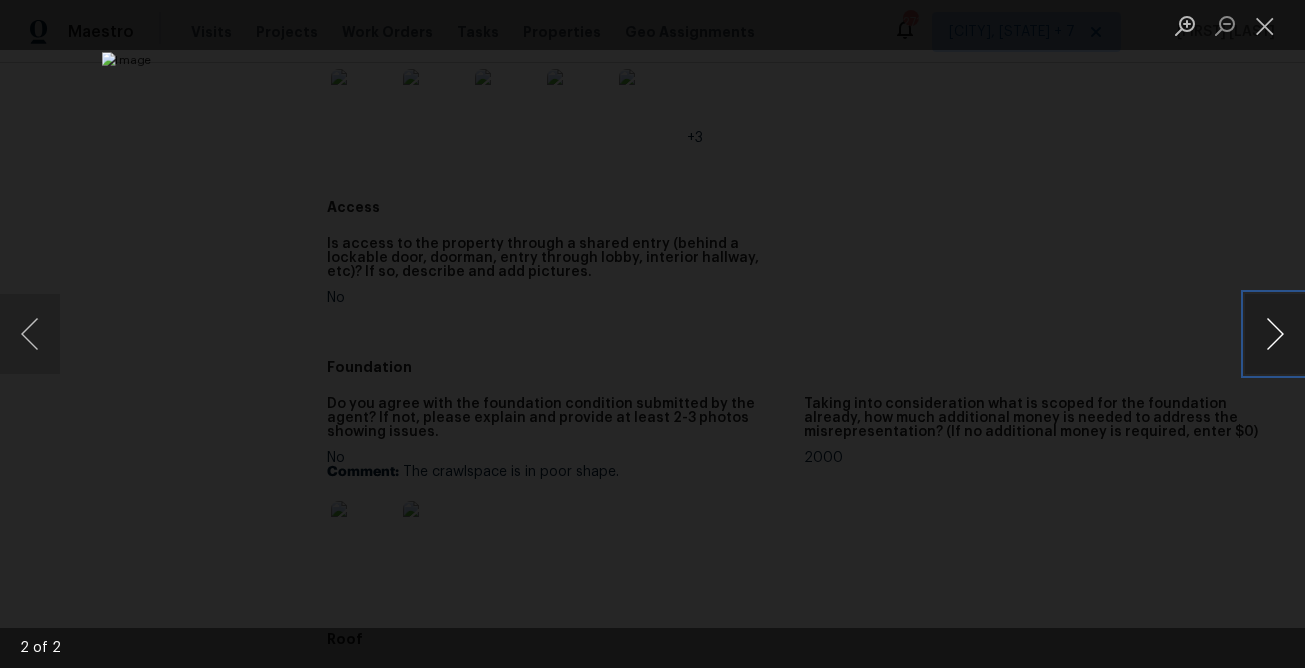 click at bounding box center [1275, 334] 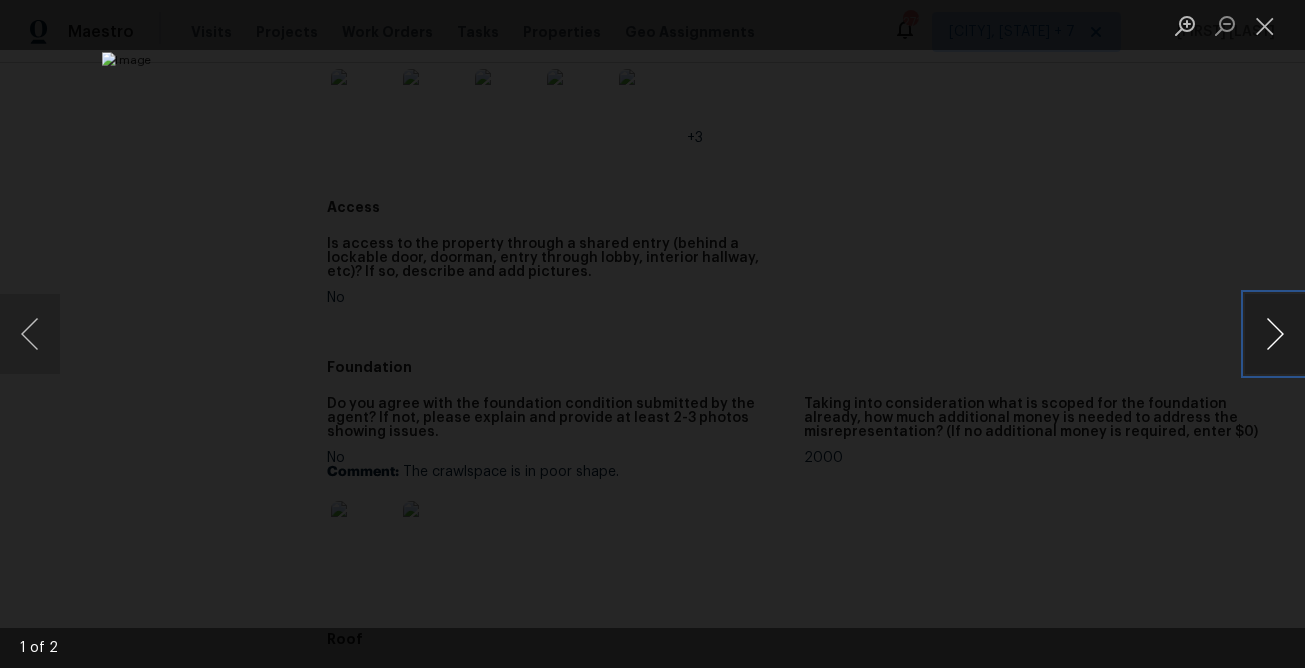 click at bounding box center (1275, 334) 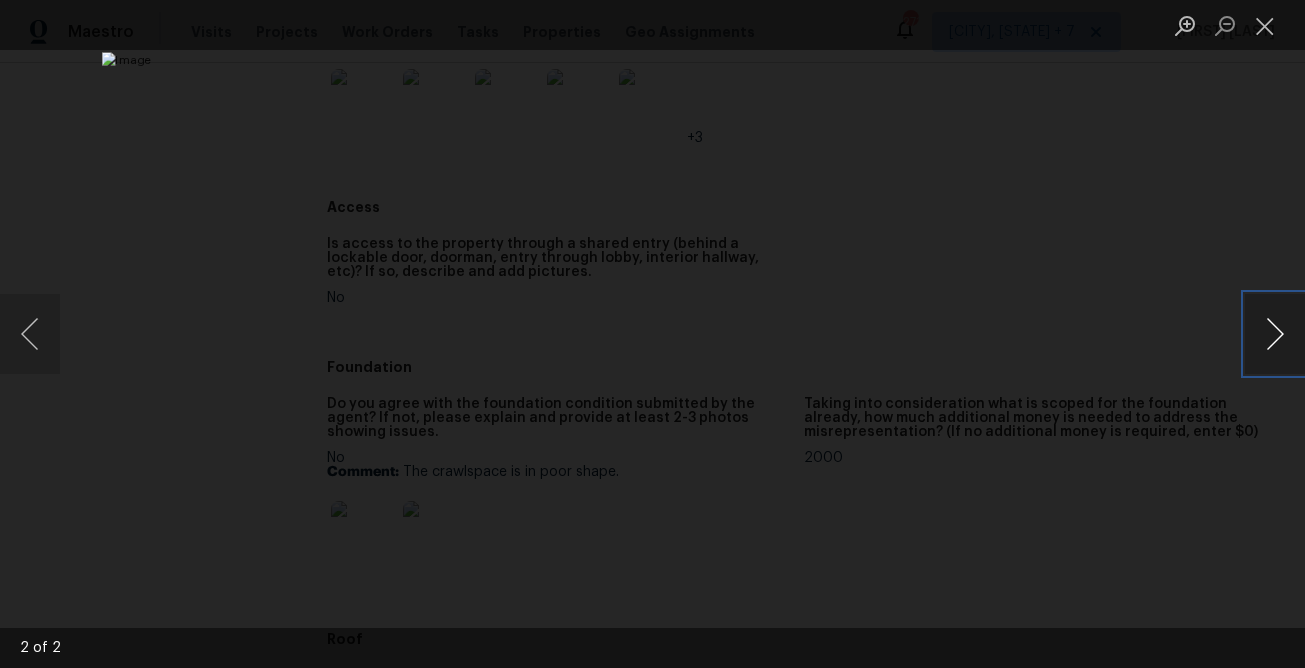 click at bounding box center [1275, 334] 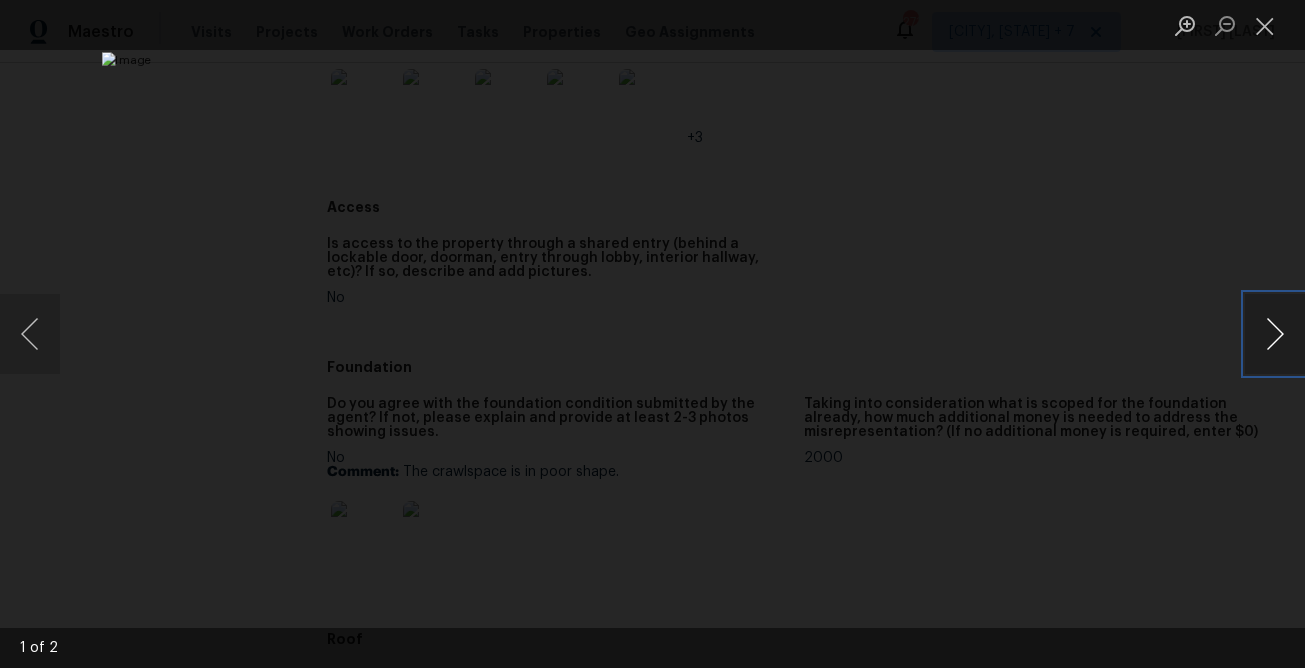 click at bounding box center (1275, 334) 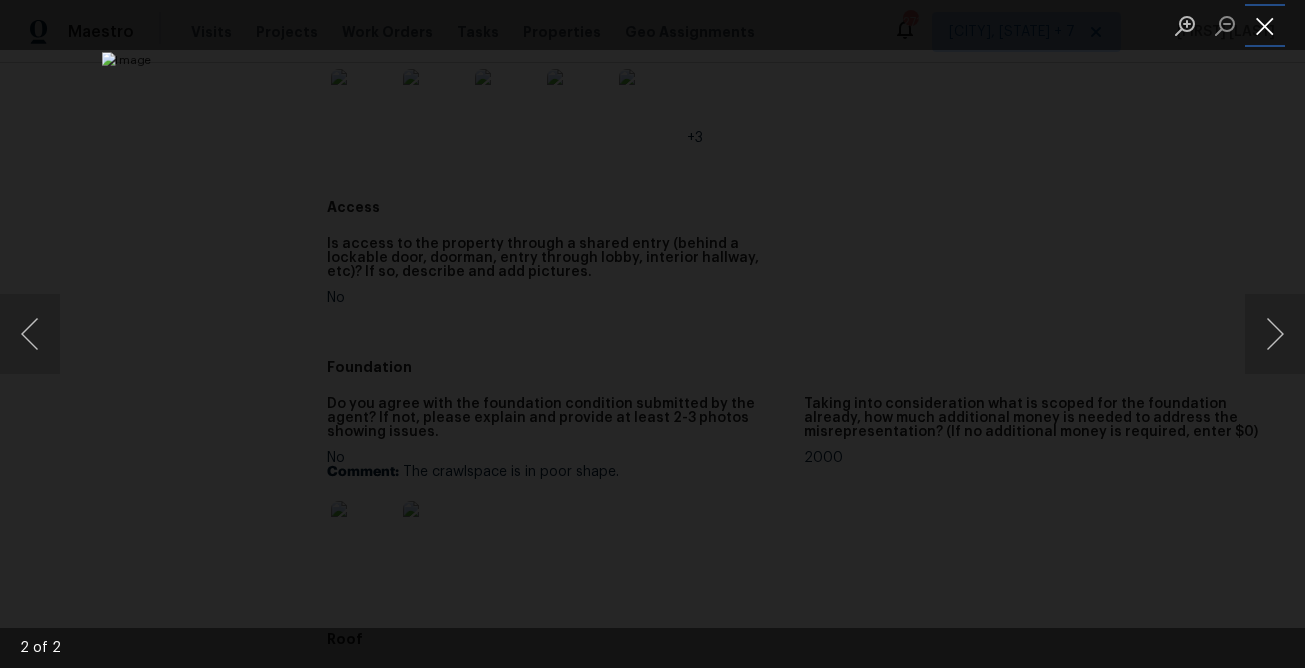 click at bounding box center (1265, 25) 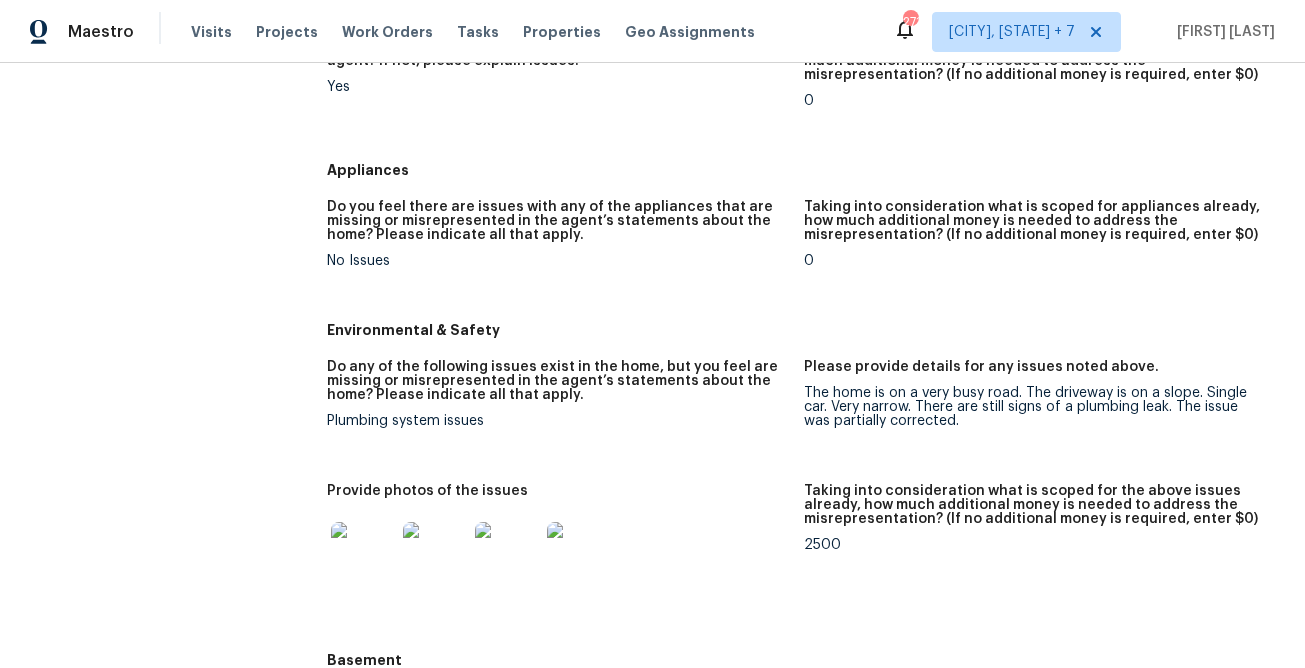 scroll, scrollTop: 2178, scrollLeft: 0, axis: vertical 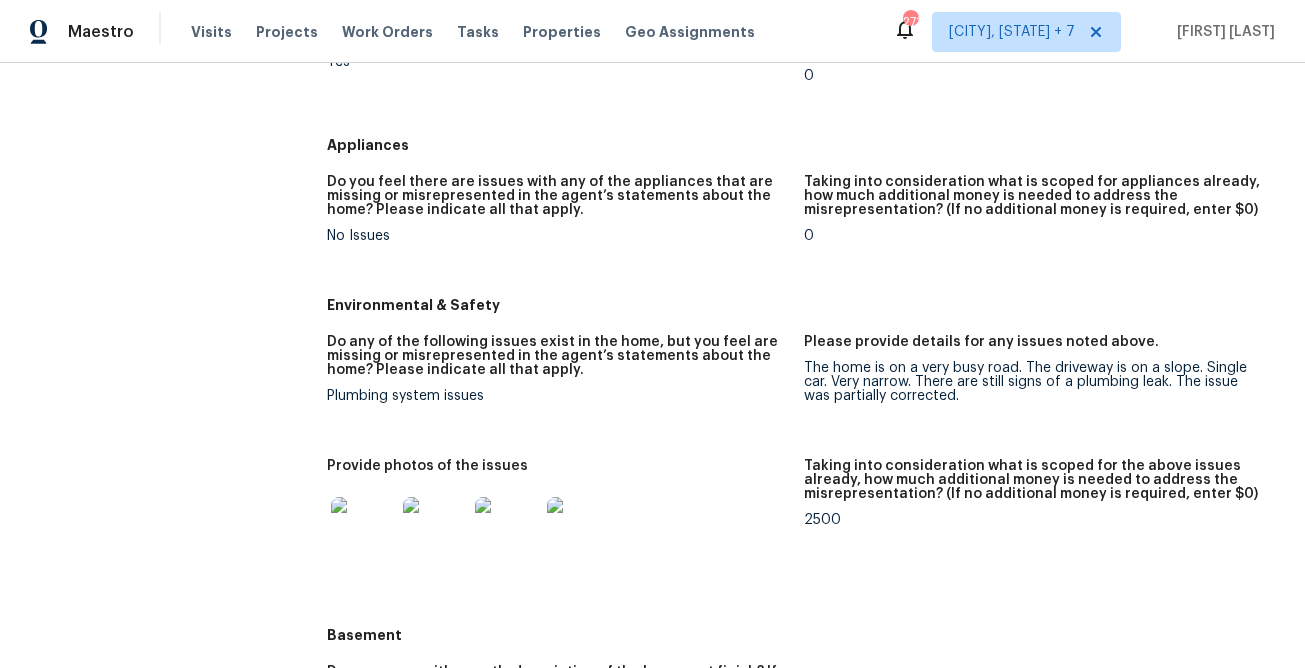 click at bounding box center (363, 529) 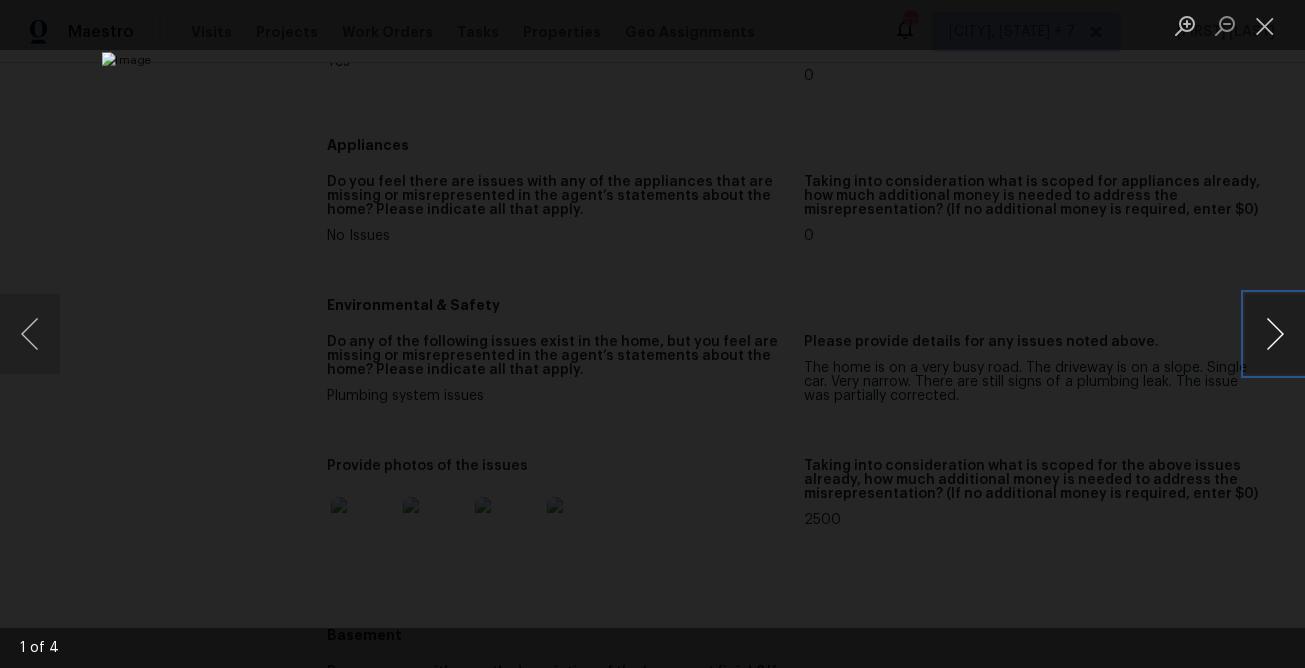 click at bounding box center (1275, 334) 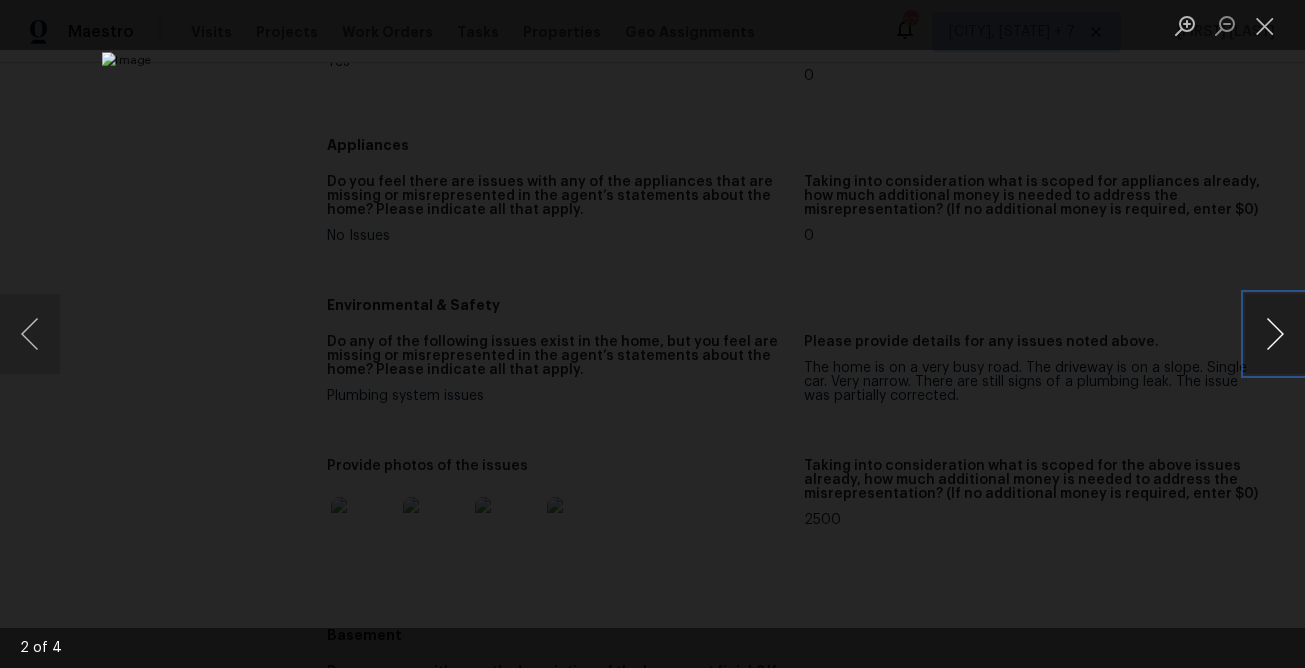 click at bounding box center (1275, 334) 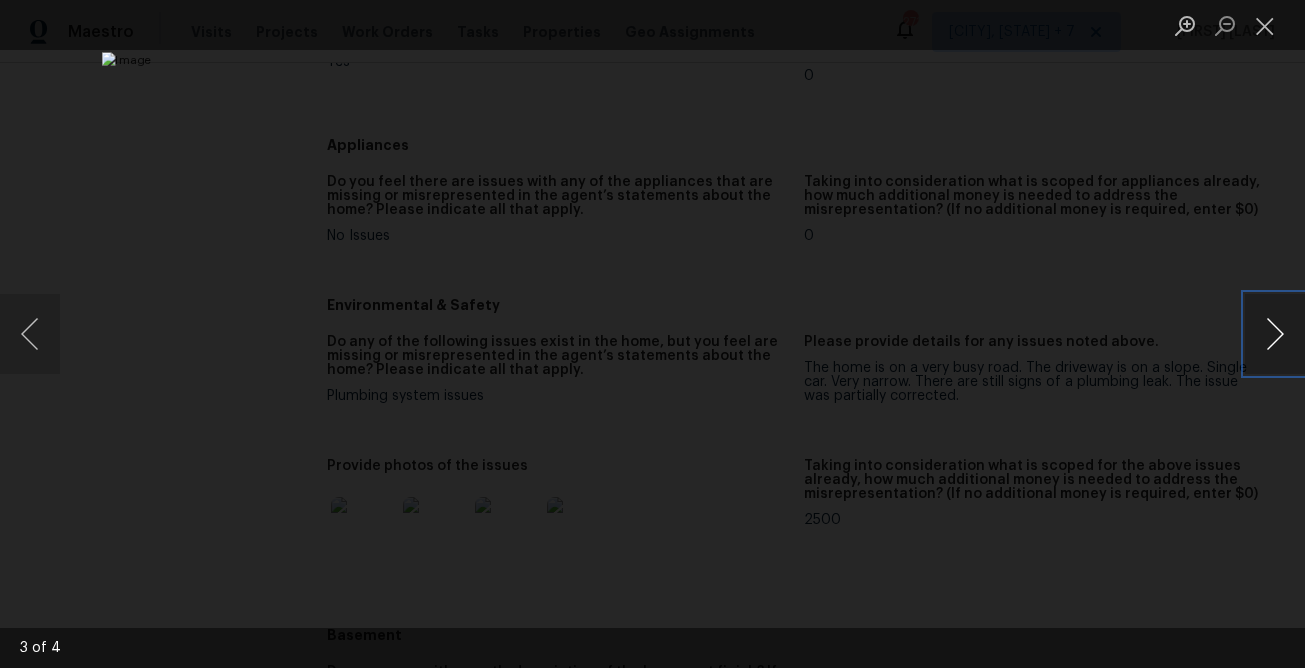 click at bounding box center (1275, 334) 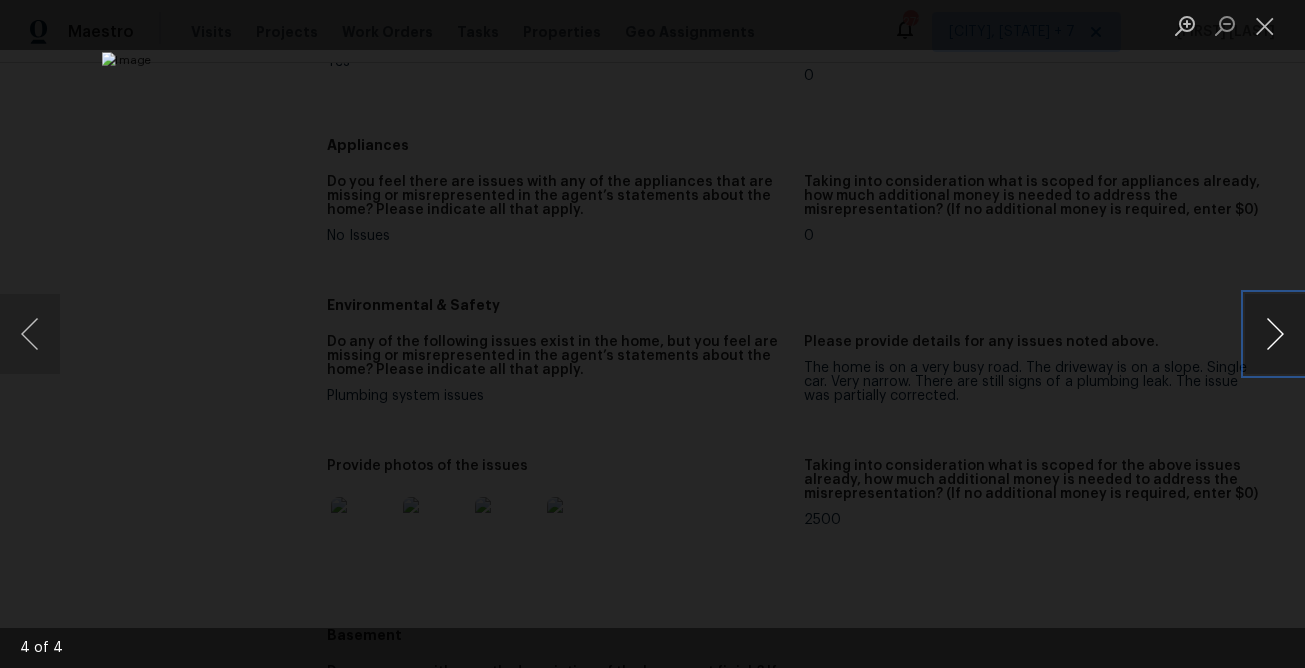 click at bounding box center [1275, 334] 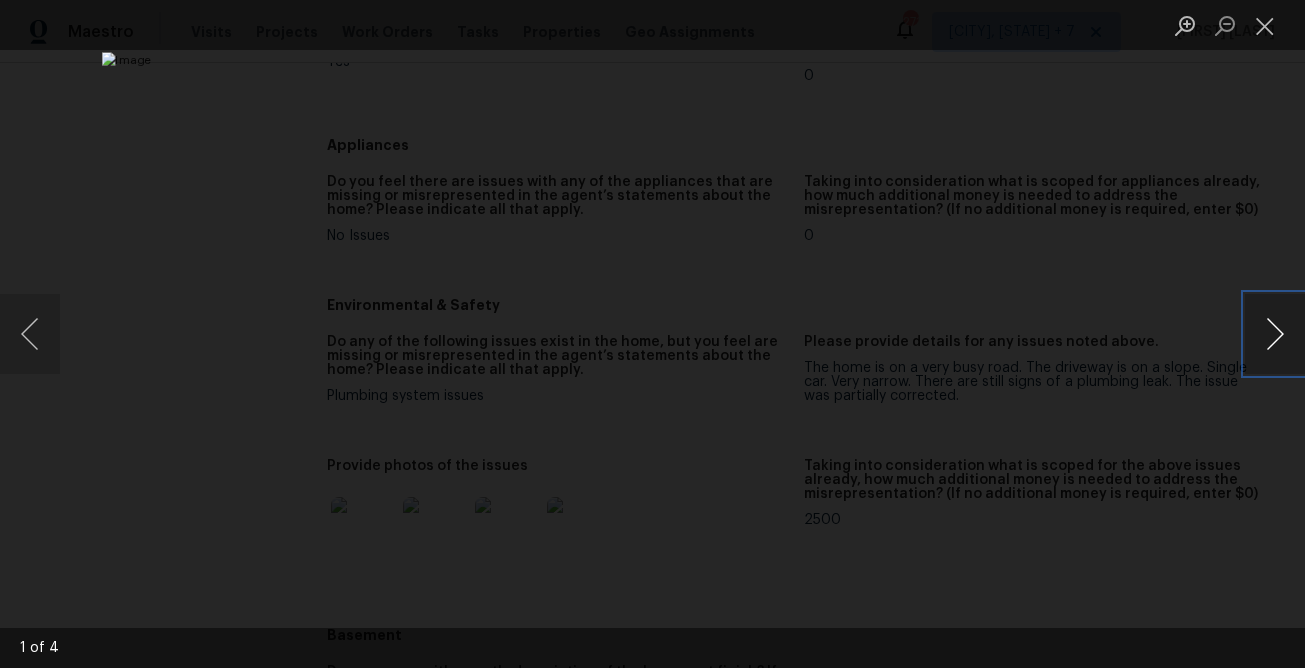 click at bounding box center [1275, 334] 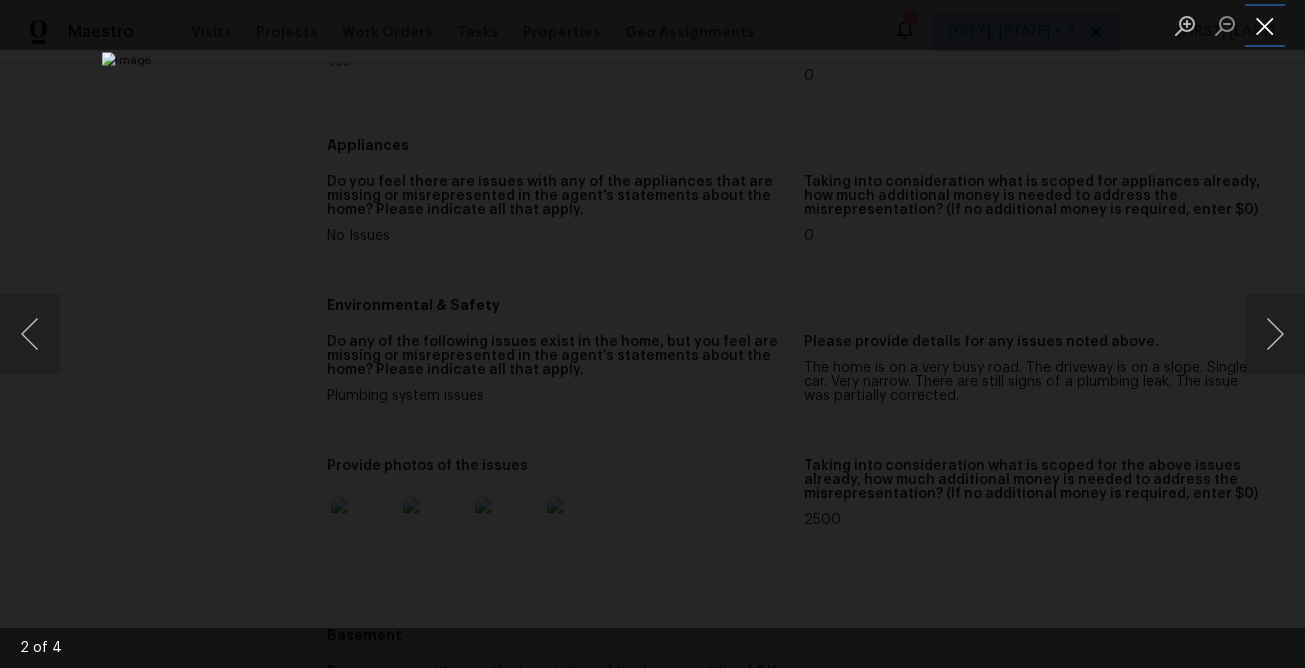 click at bounding box center (1265, 25) 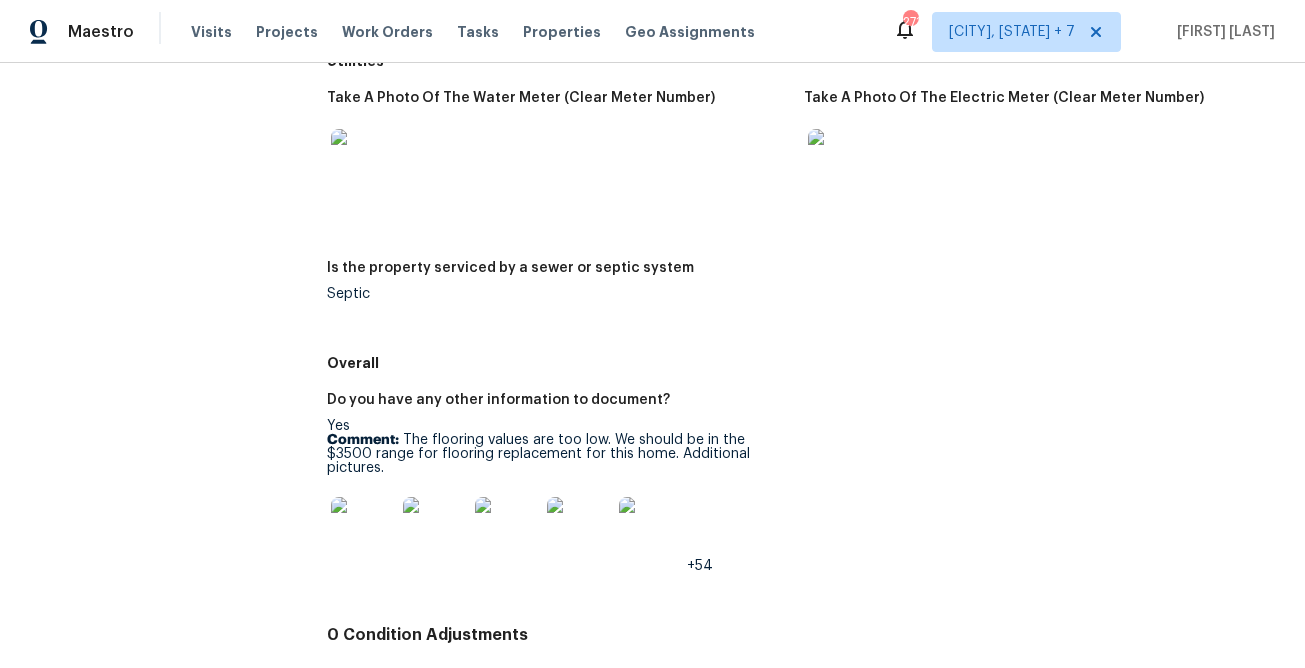 scroll, scrollTop: 3197, scrollLeft: 0, axis: vertical 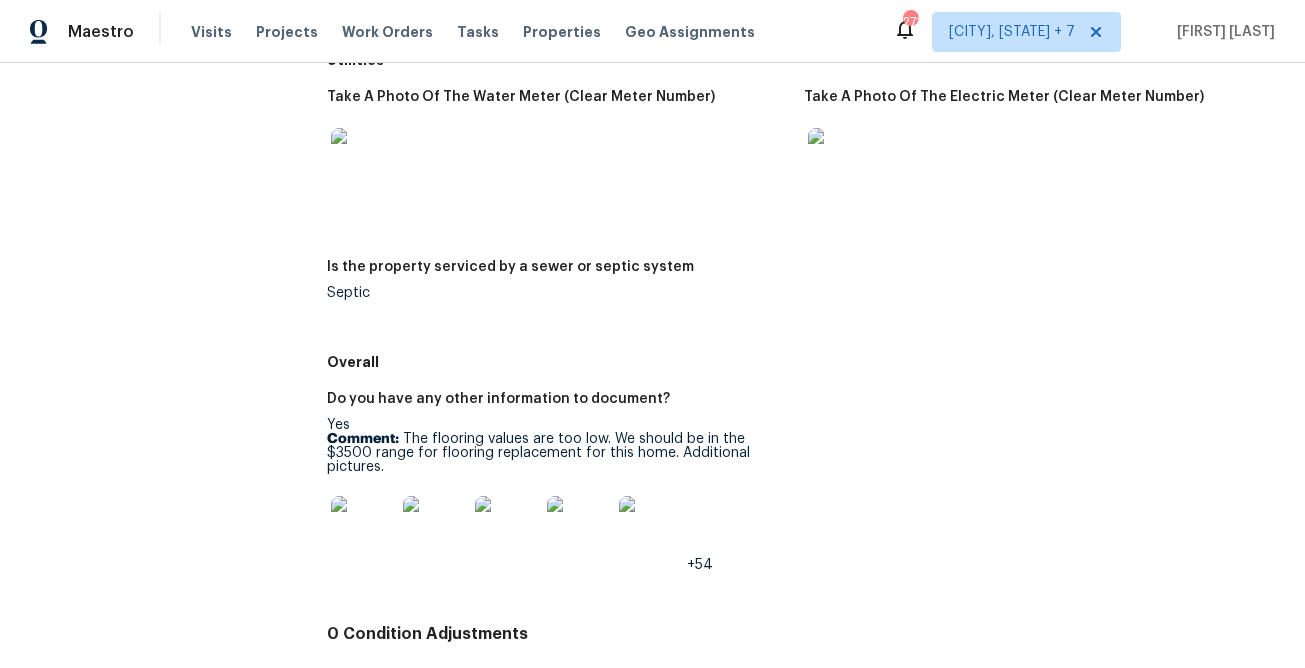 click at bounding box center [363, 528] 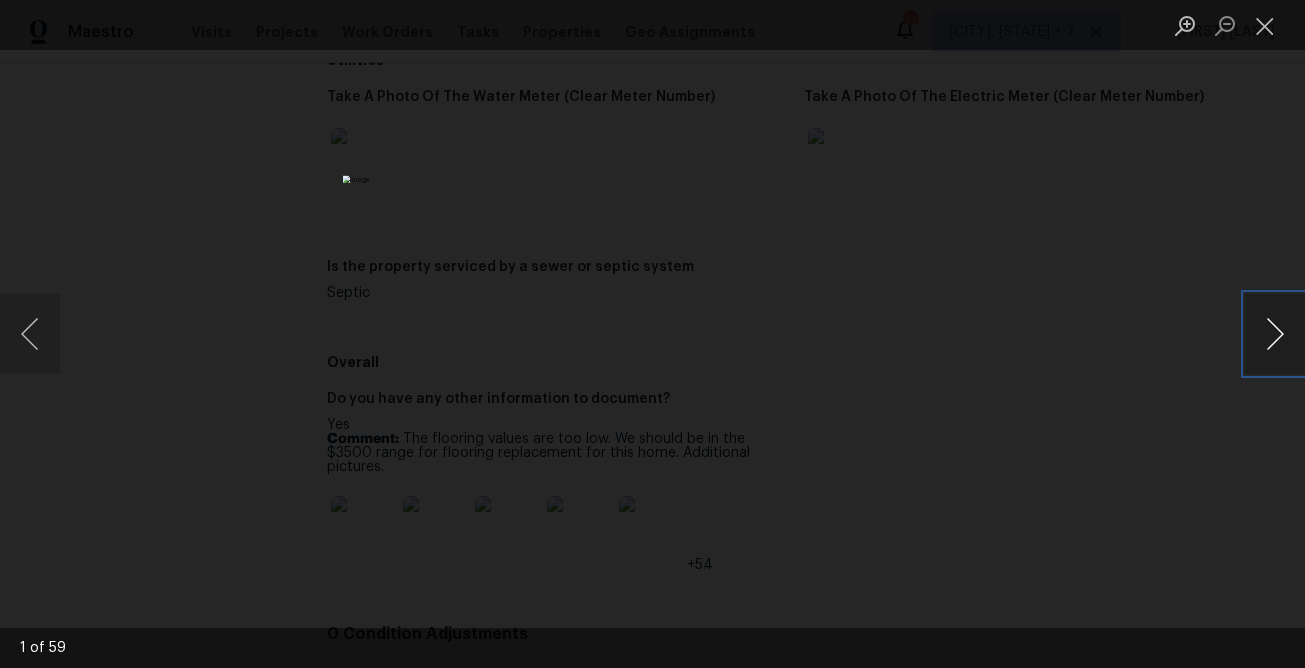 click at bounding box center (1275, 334) 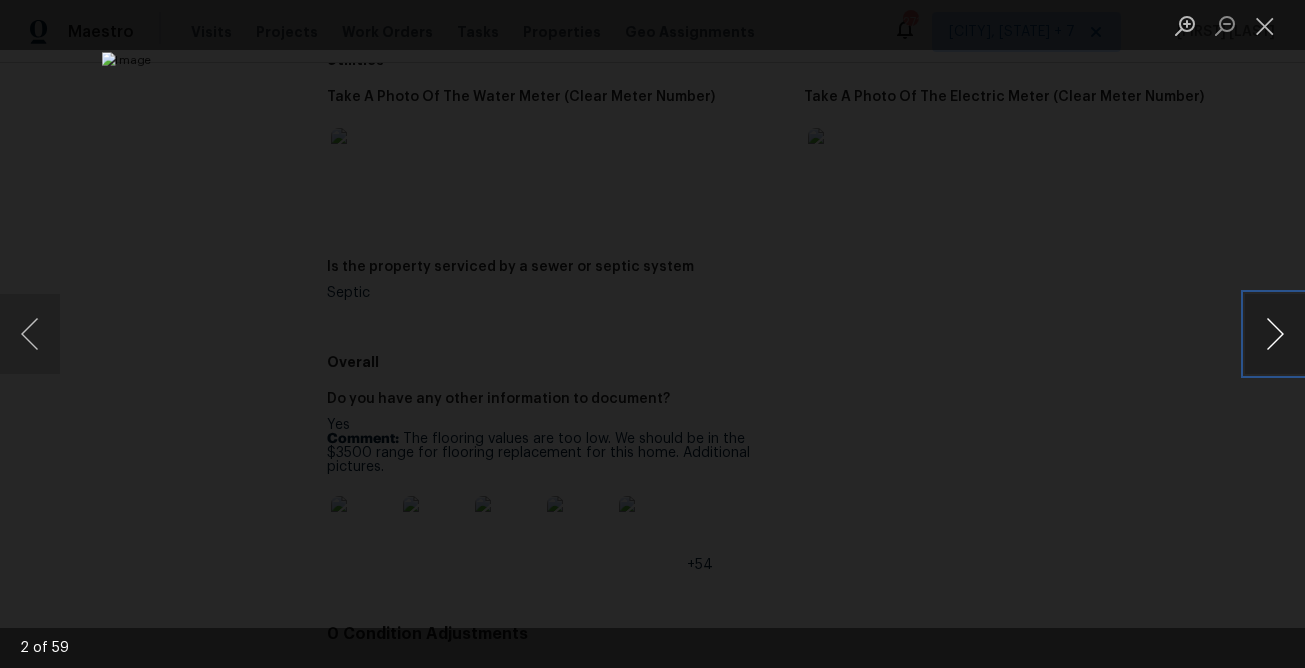 click at bounding box center (1275, 334) 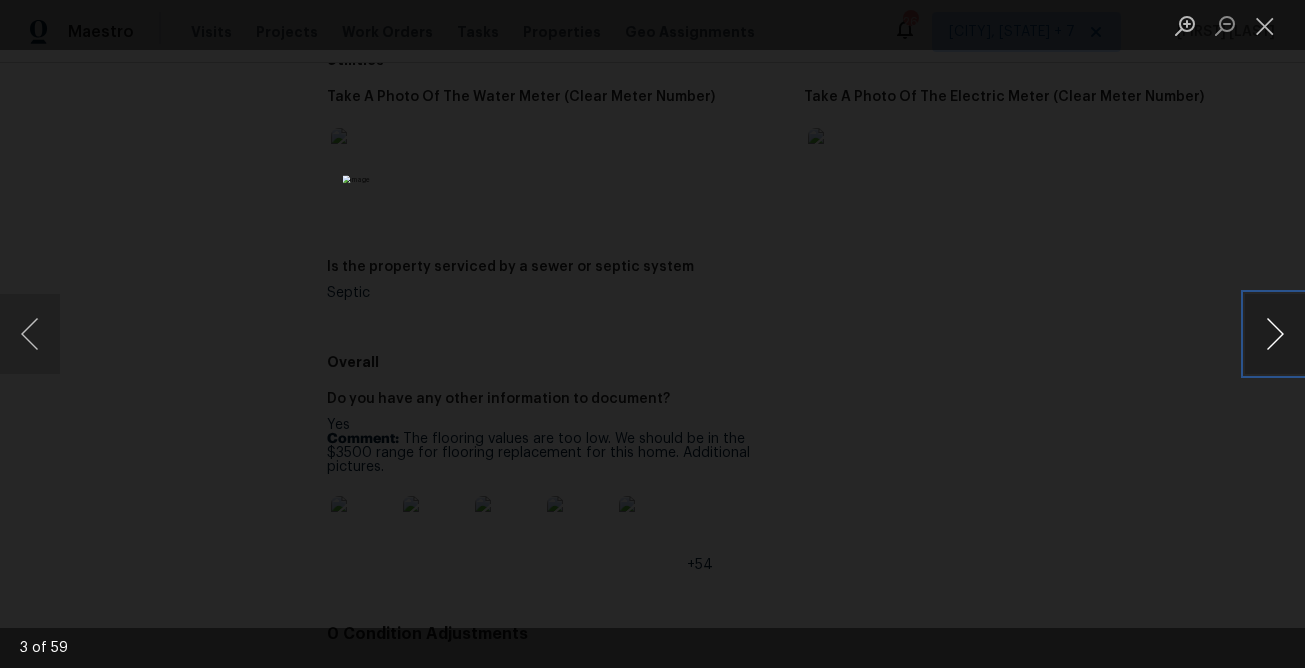 click at bounding box center (1275, 334) 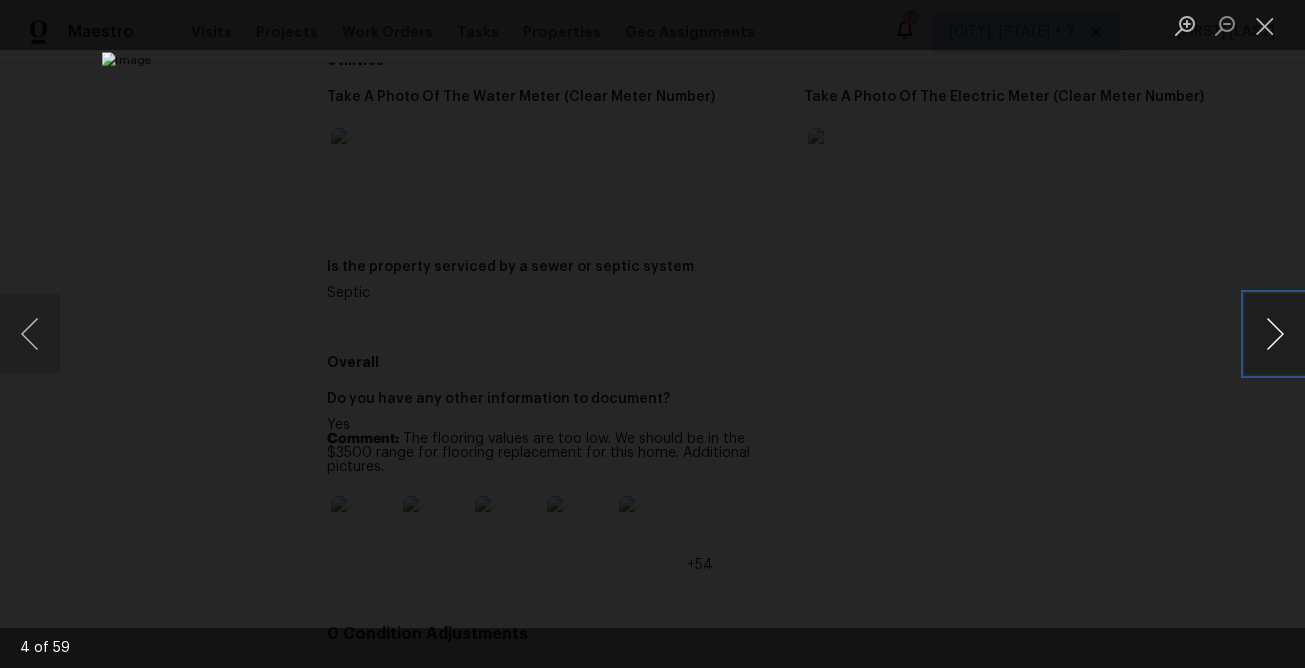 click at bounding box center [1275, 334] 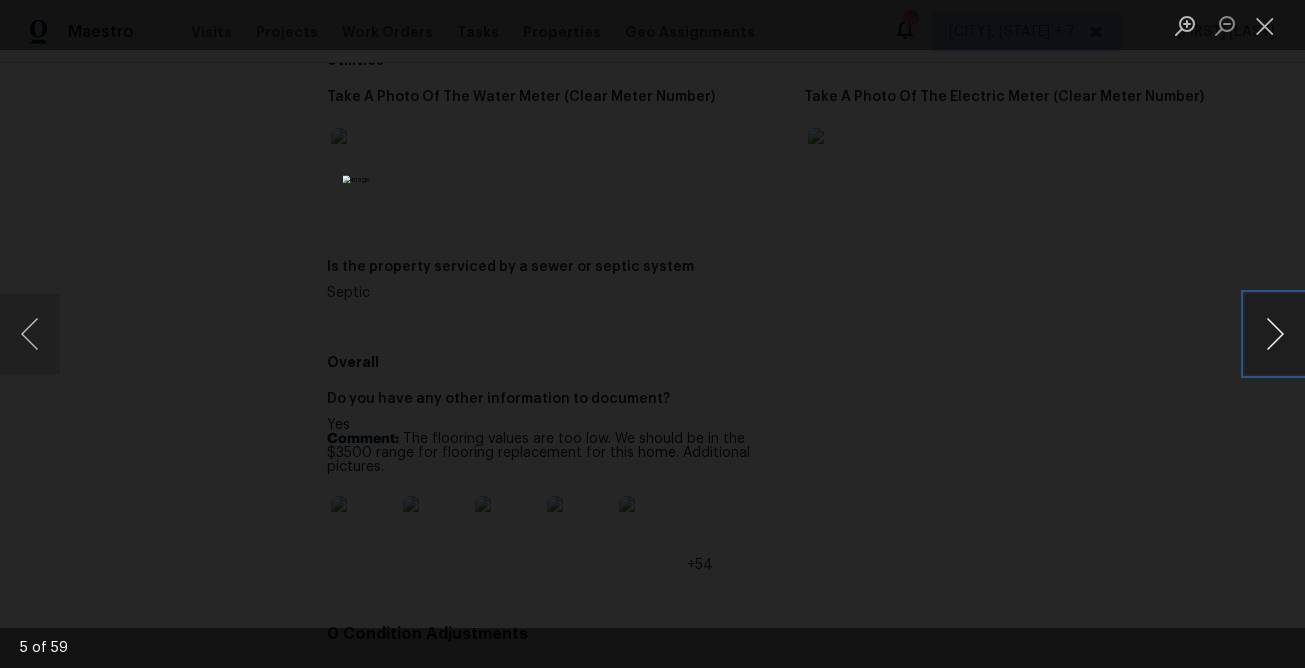 click at bounding box center [1275, 334] 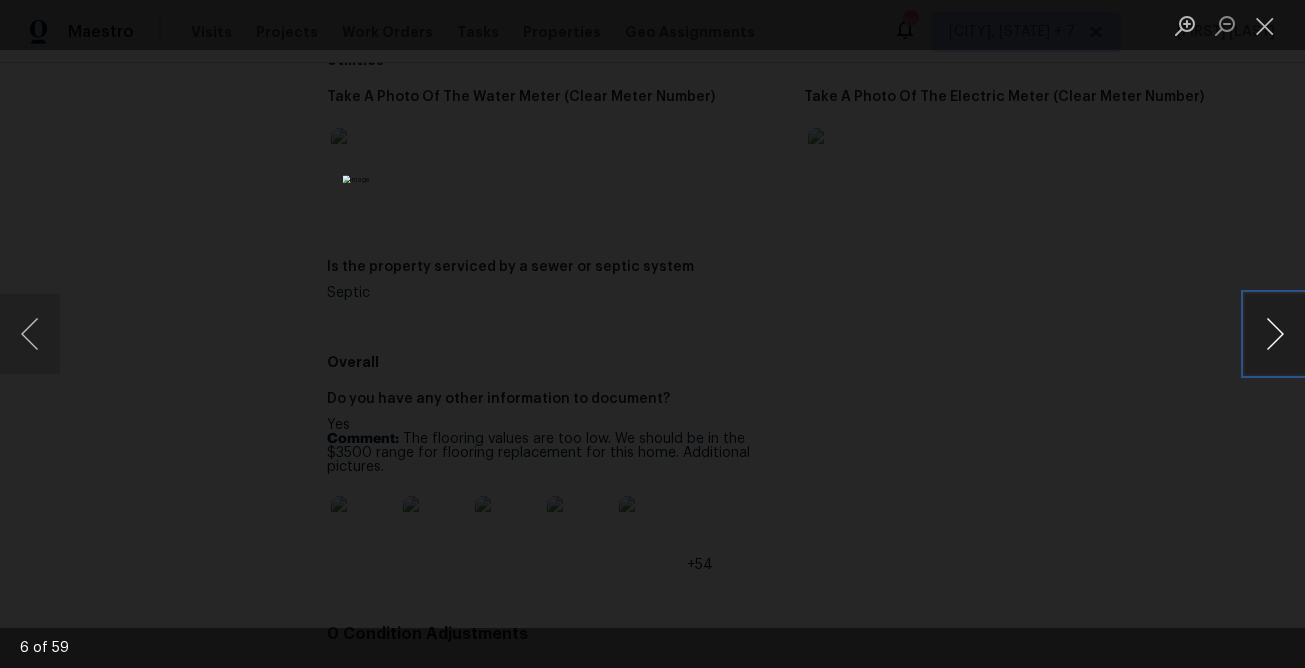 click at bounding box center (1275, 334) 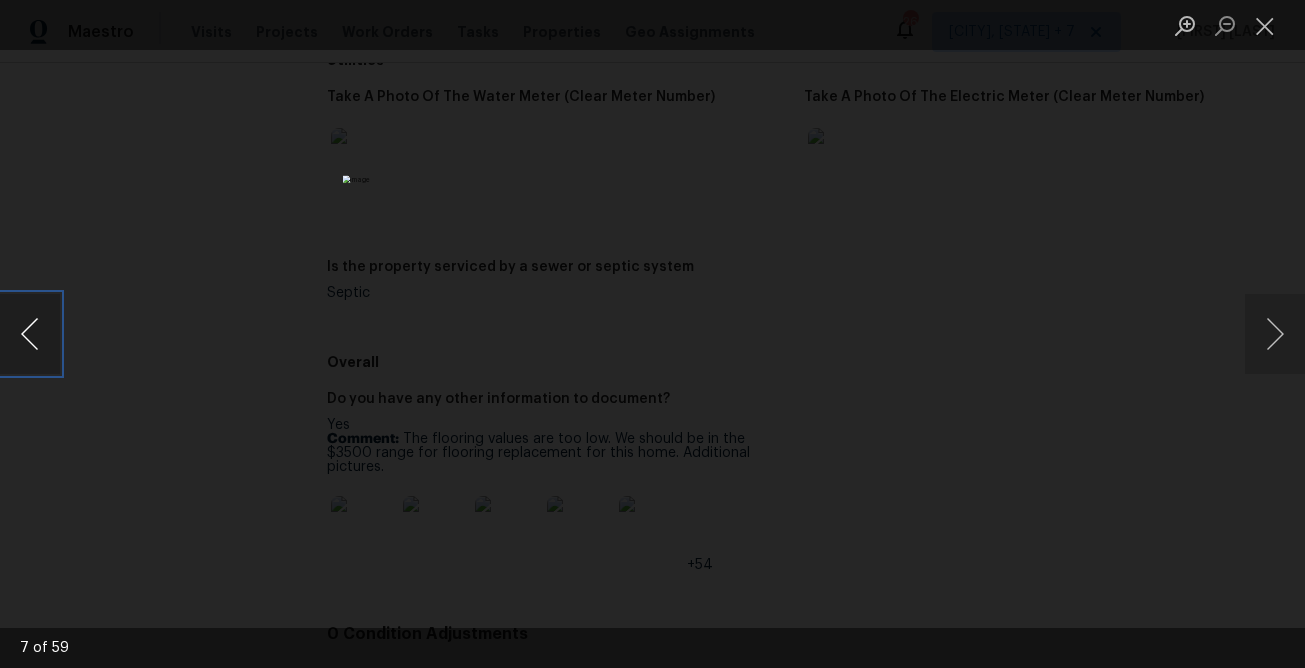 click at bounding box center [30, 334] 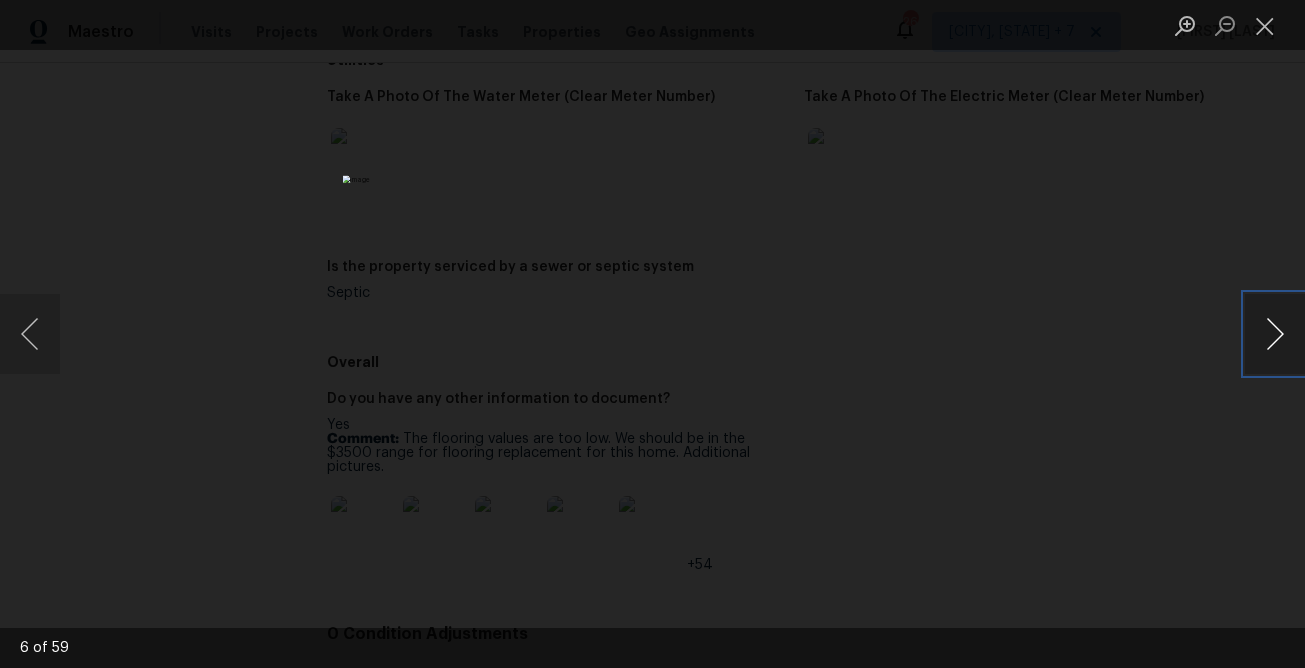 click at bounding box center [1275, 334] 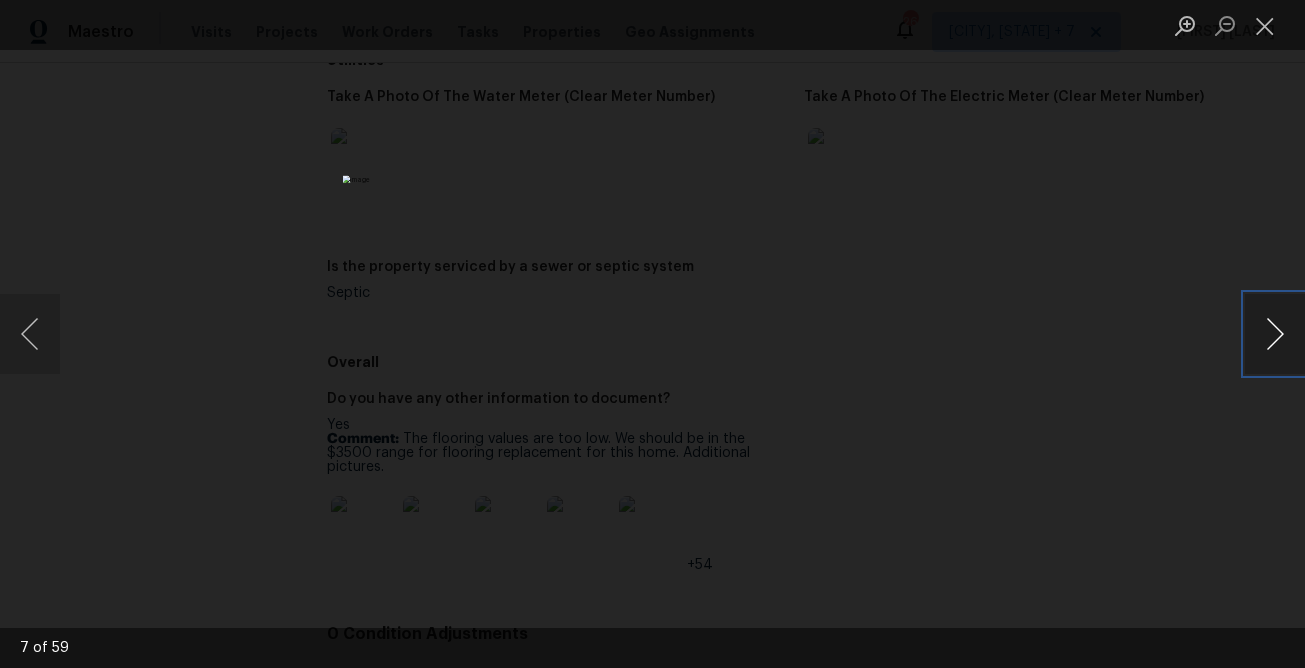 click at bounding box center (1275, 334) 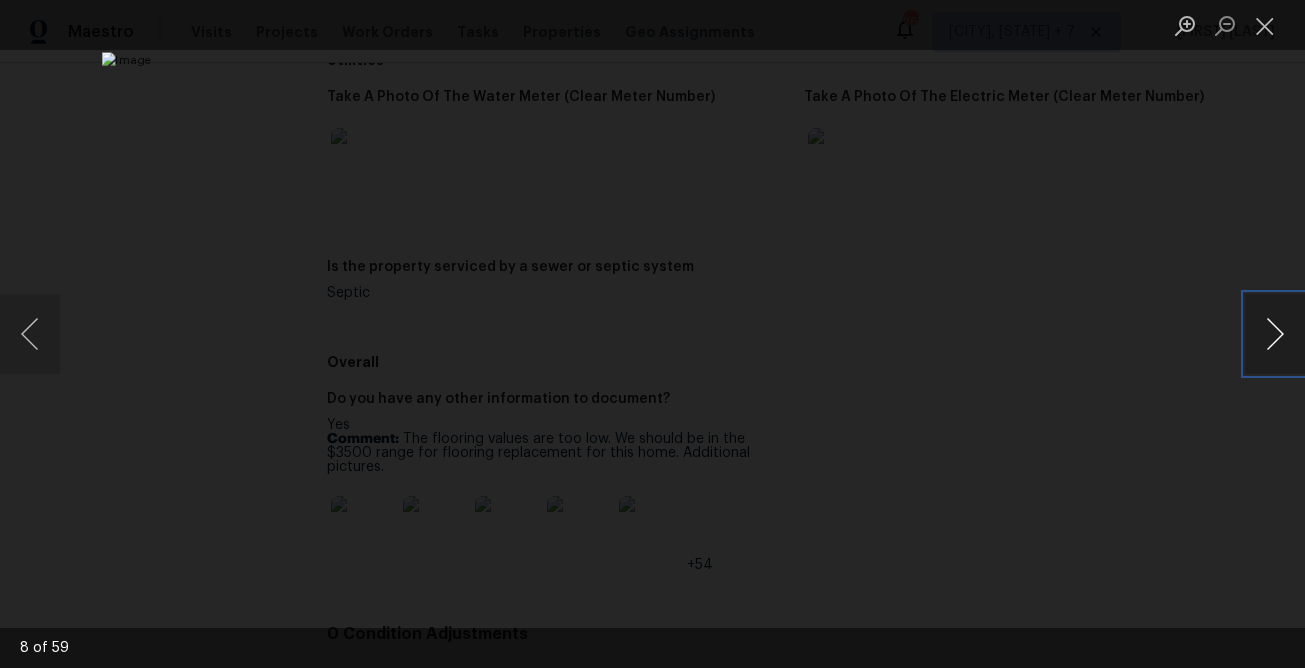 click at bounding box center [1275, 334] 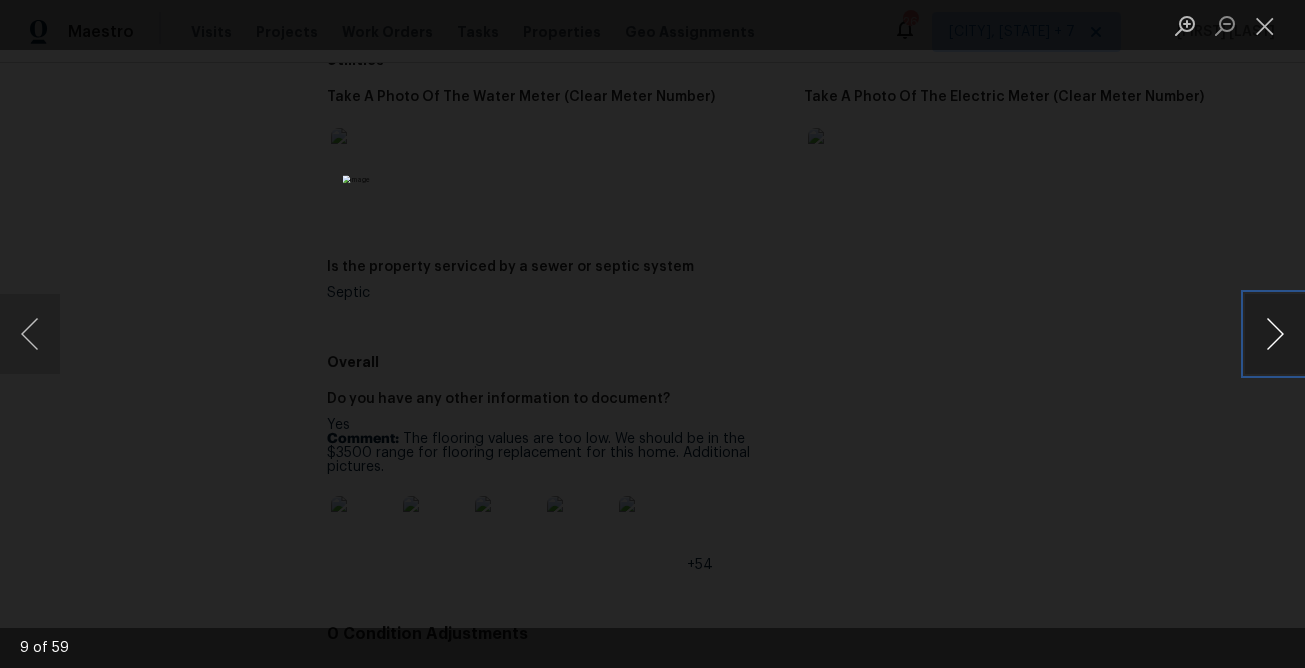click at bounding box center [1275, 334] 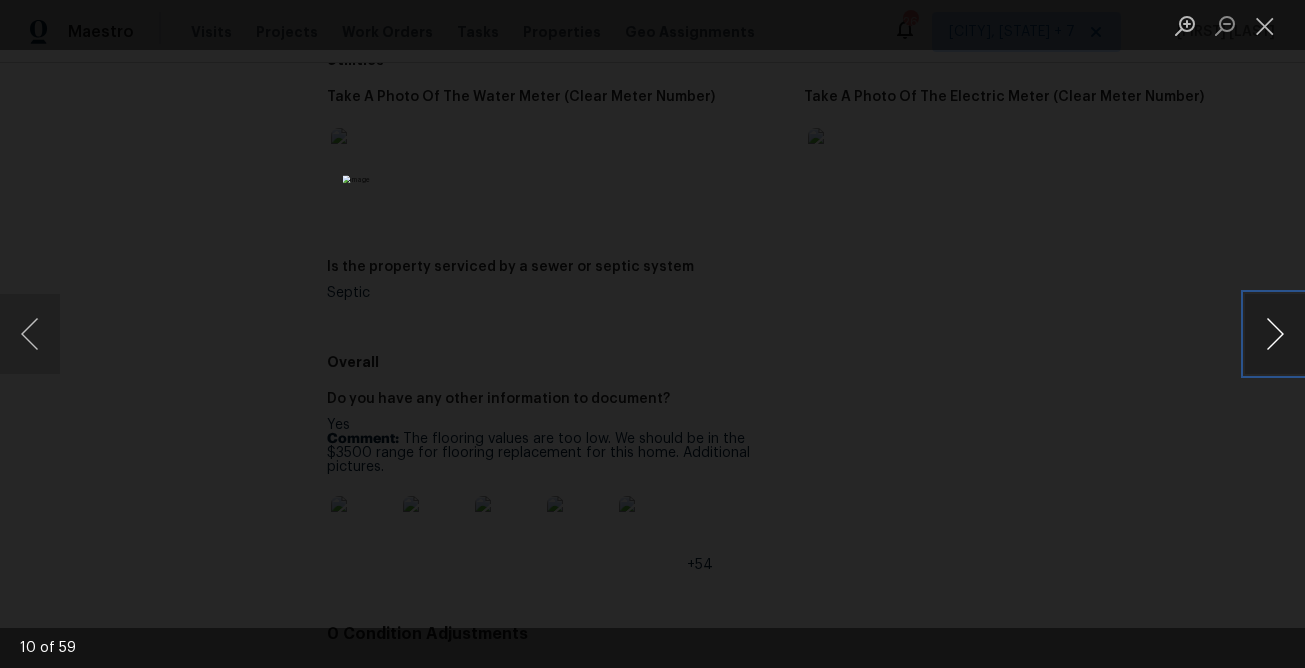 click at bounding box center [1275, 334] 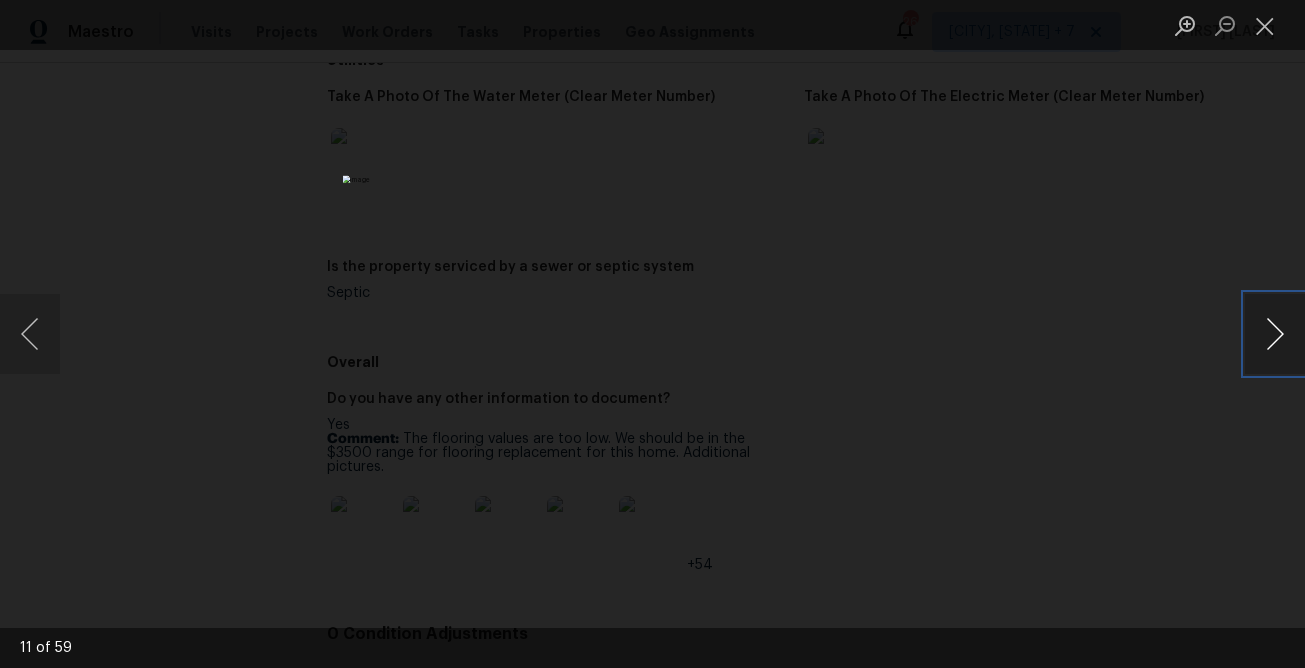 click at bounding box center [1275, 334] 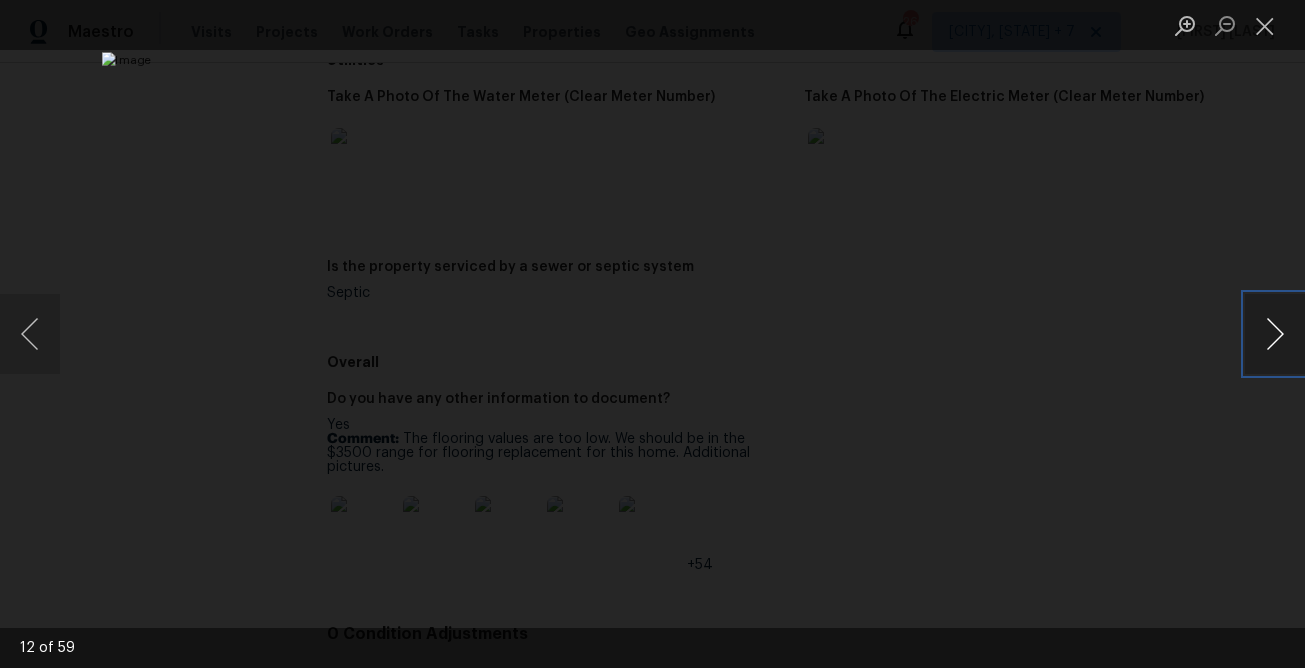 click at bounding box center (1275, 334) 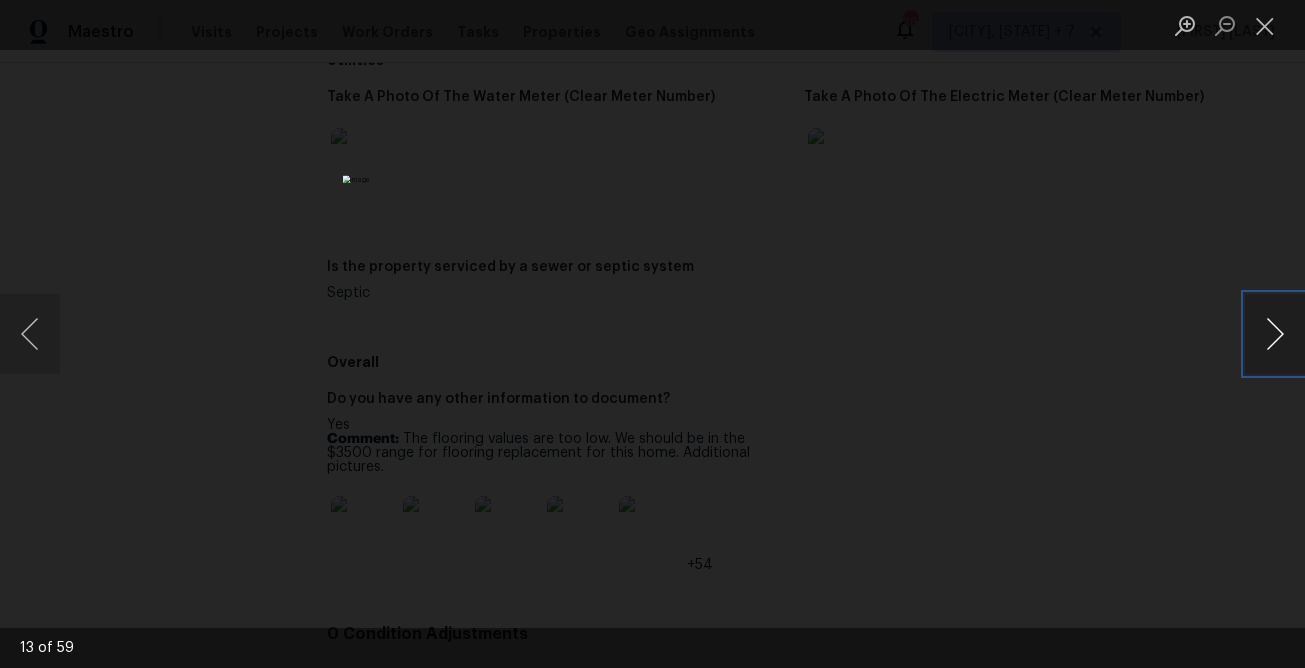 click at bounding box center [1275, 334] 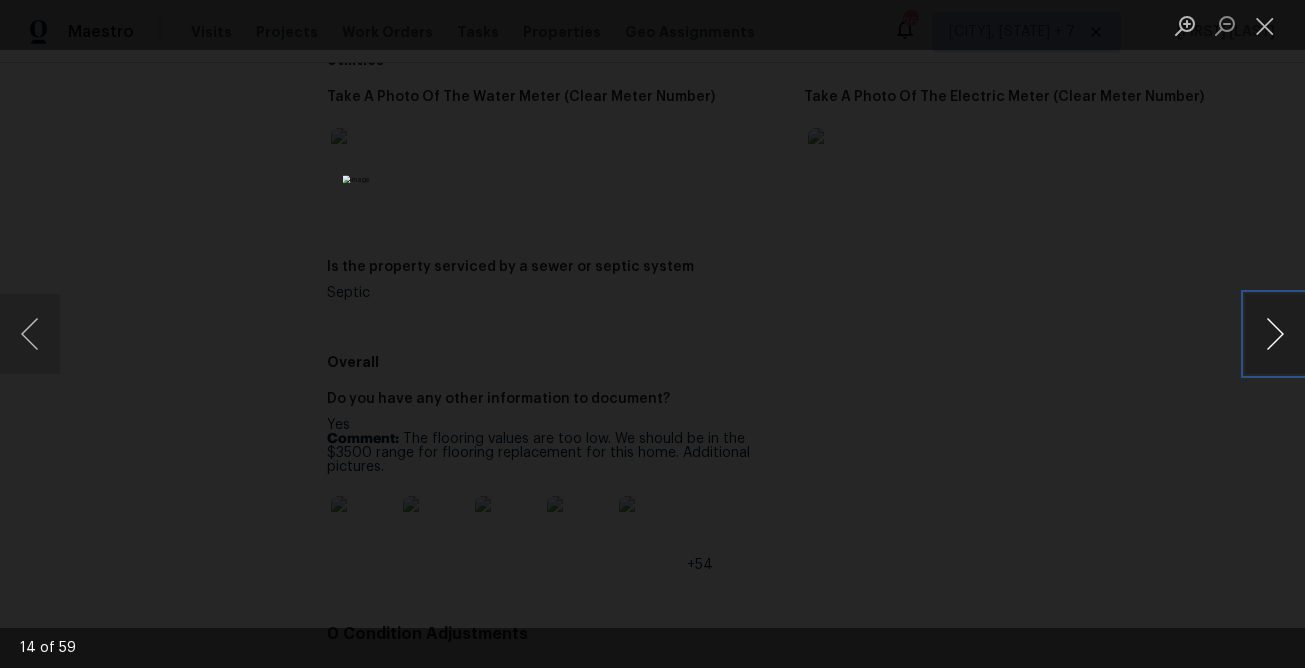 click at bounding box center [1275, 334] 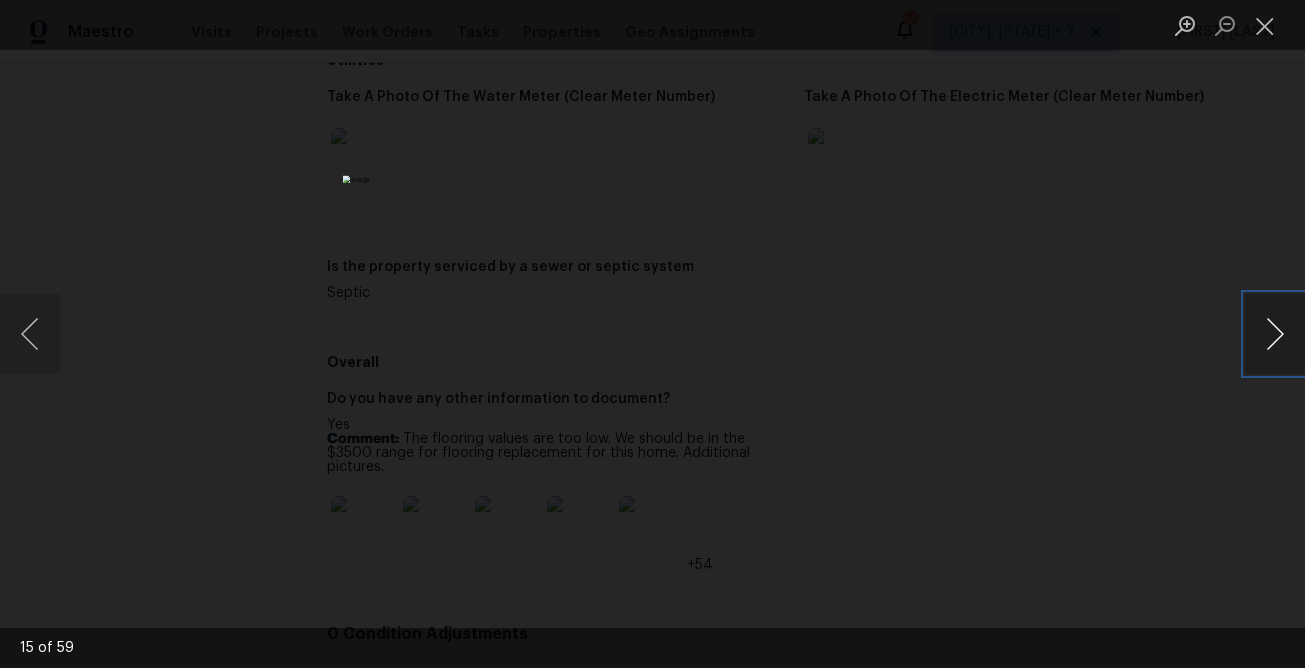 click at bounding box center (1275, 334) 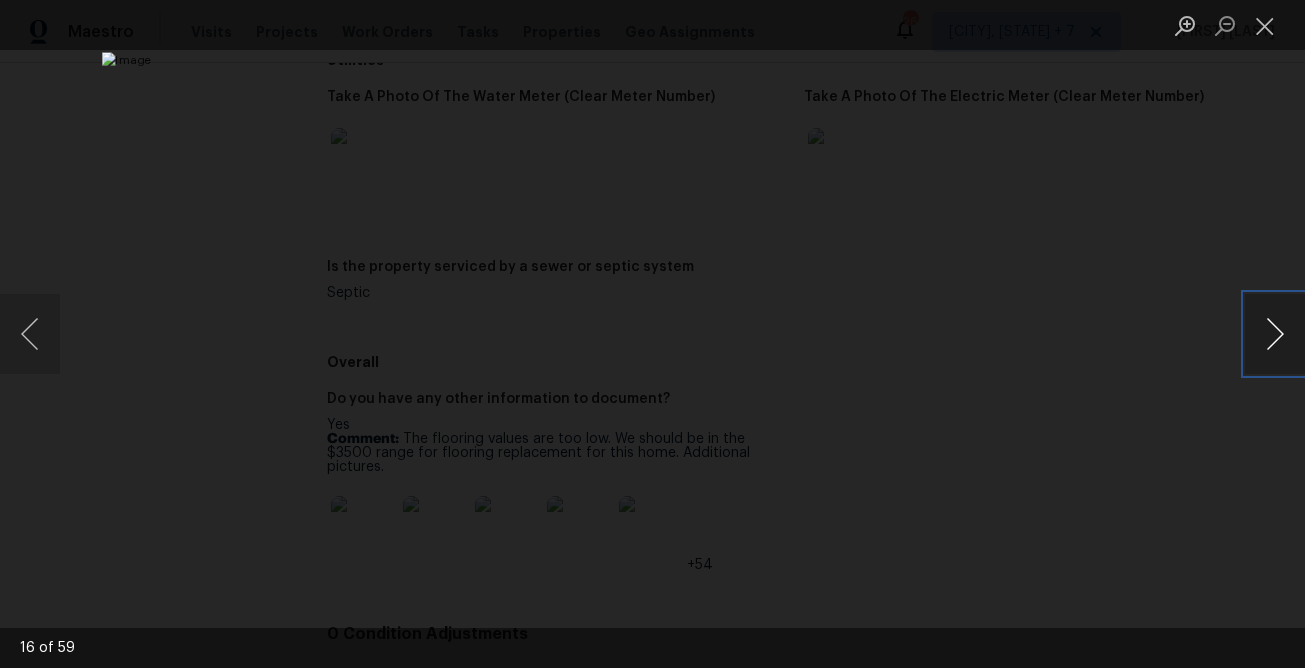 click at bounding box center [1275, 334] 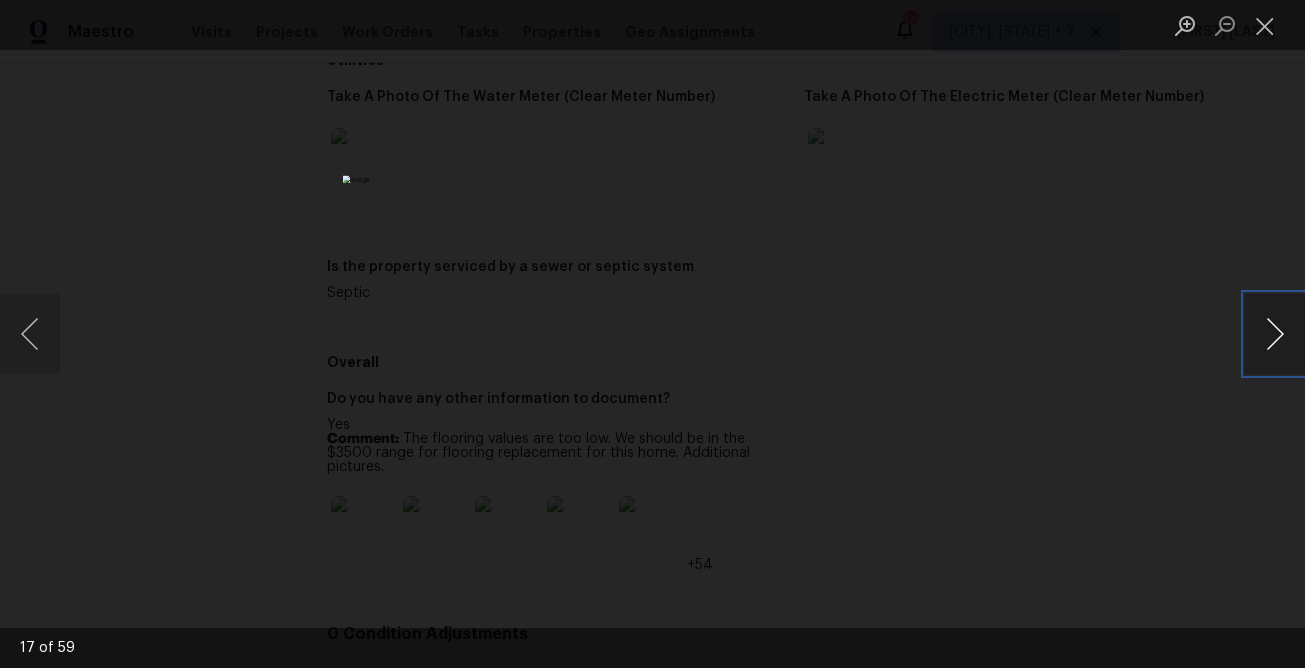 click at bounding box center (1275, 334) 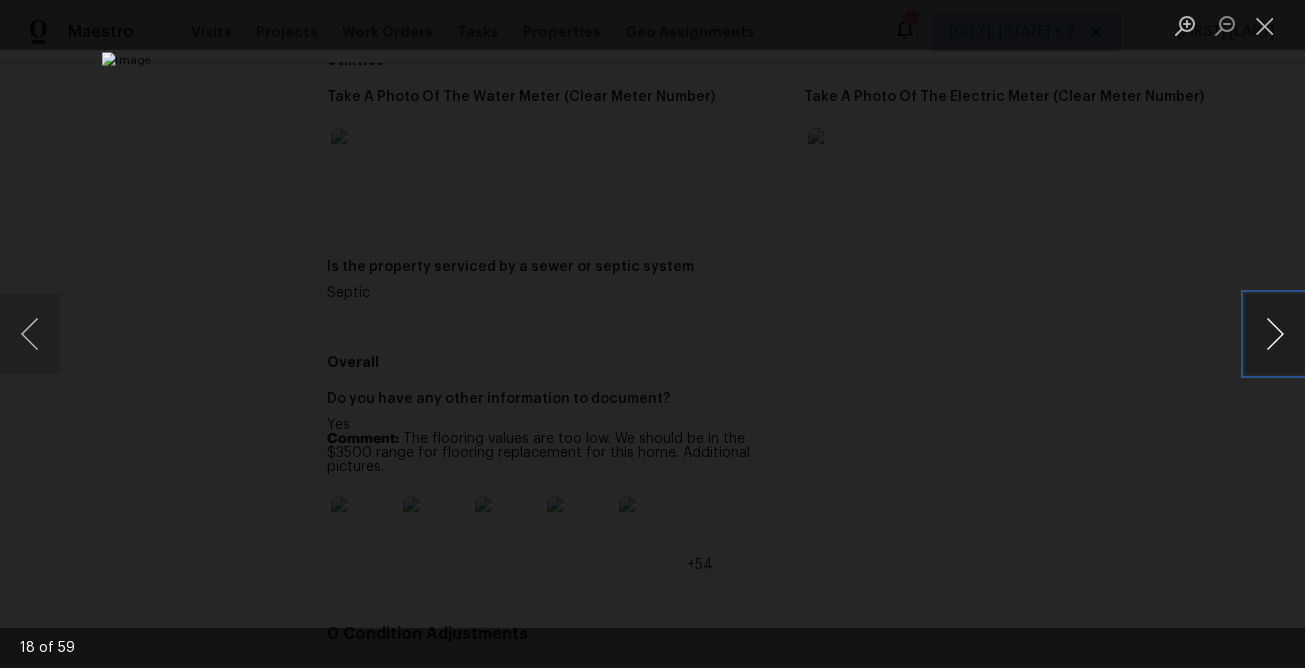 click at bounding box center [1275, 334] 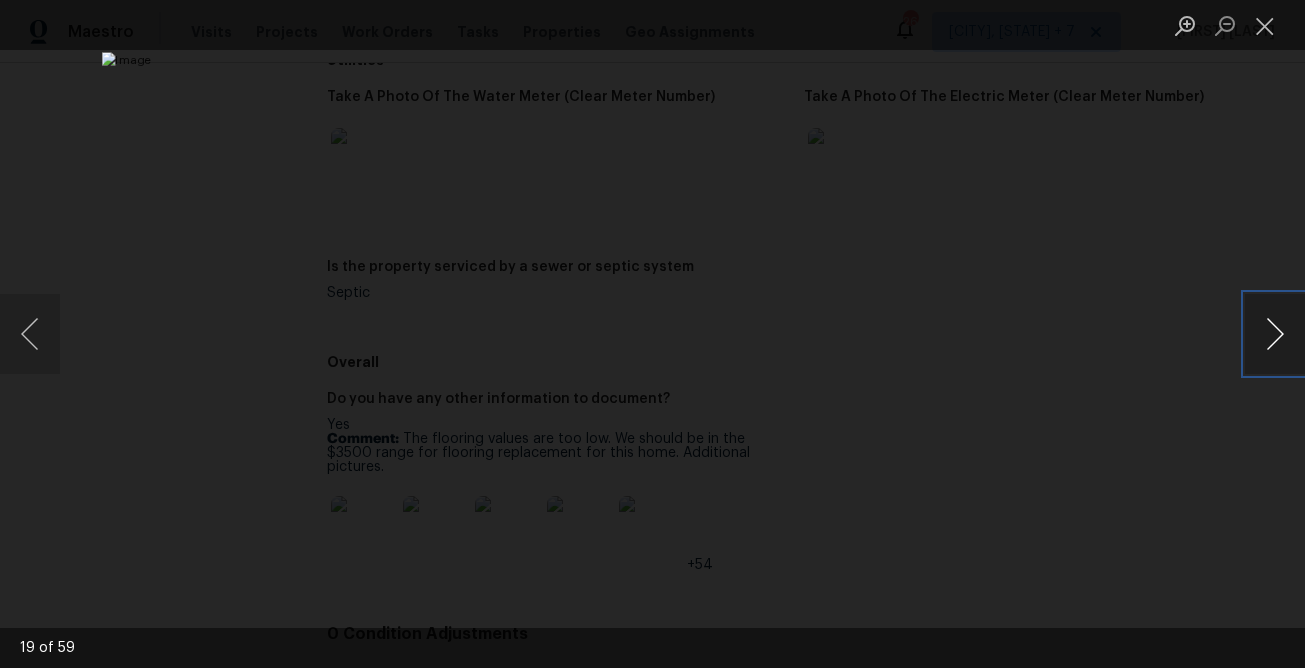 click at bounding box center [1275, 334] 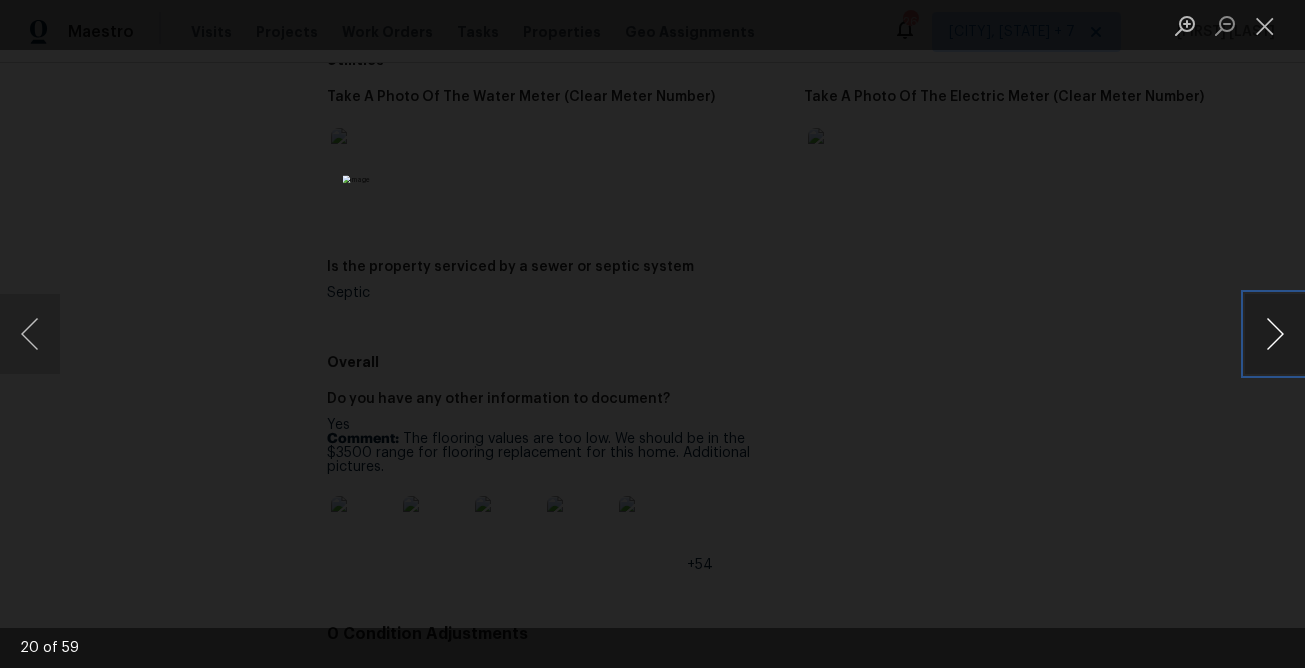 click at bounding box center [1275, 334] 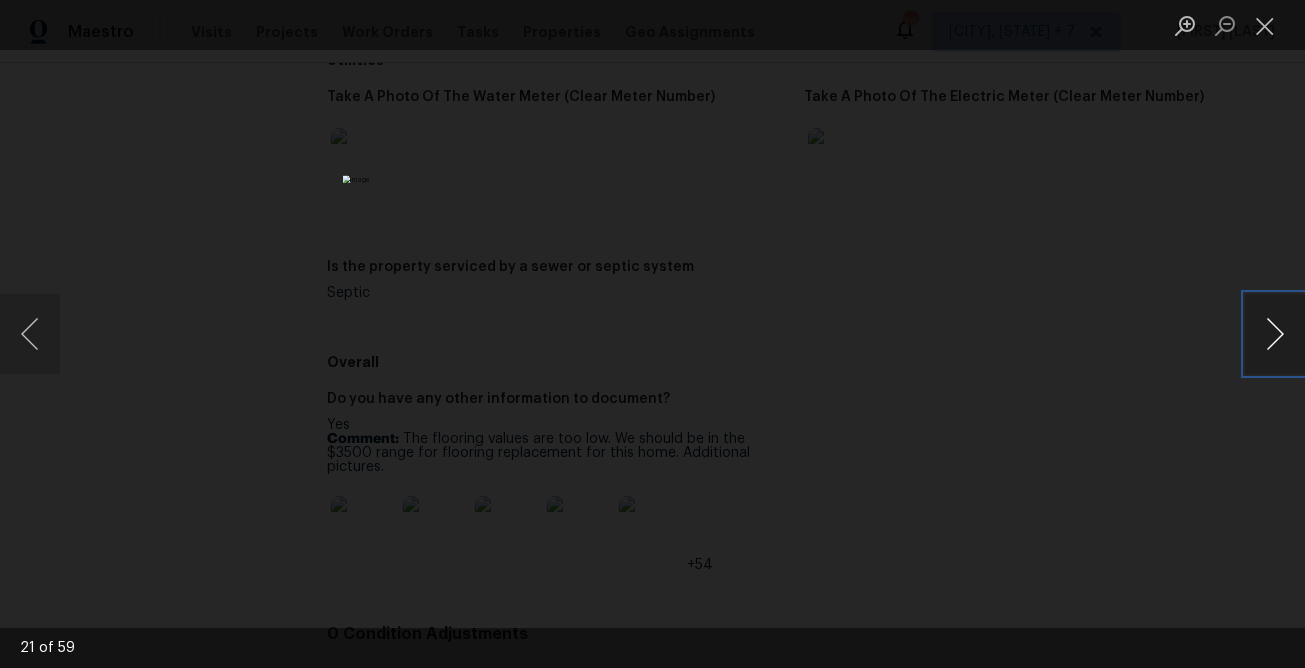 click at bounding box center [1275, 334] 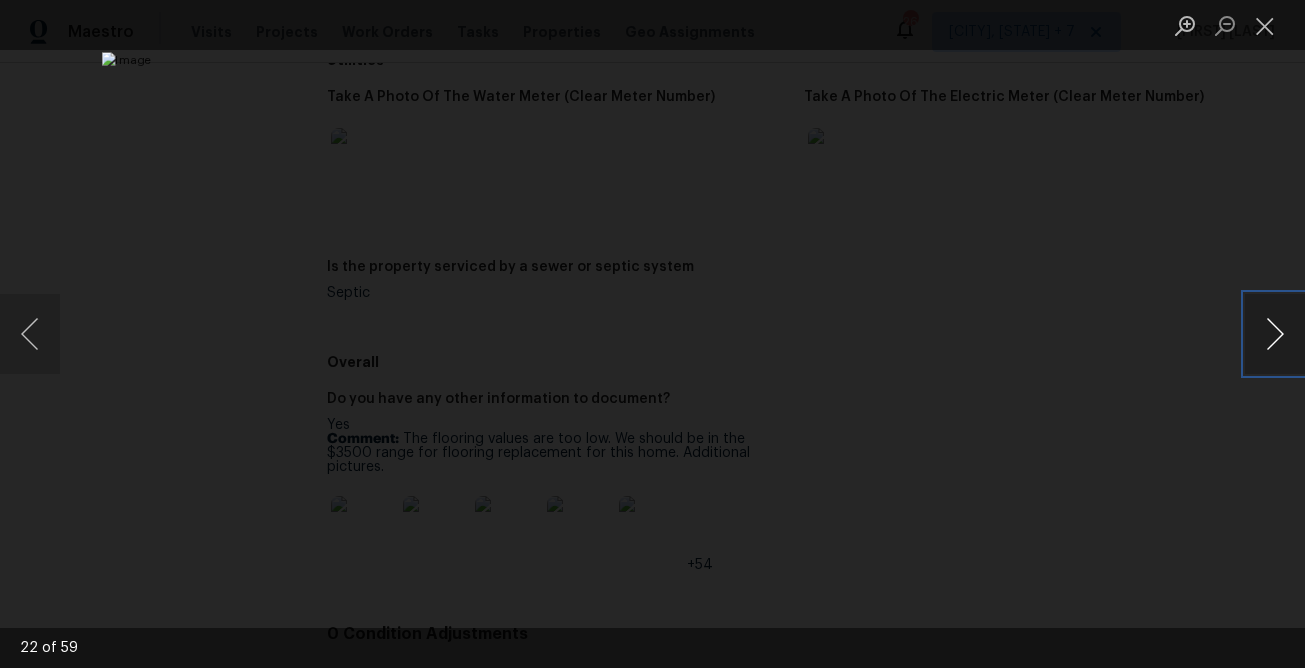click at bounding box center (1275, 334) 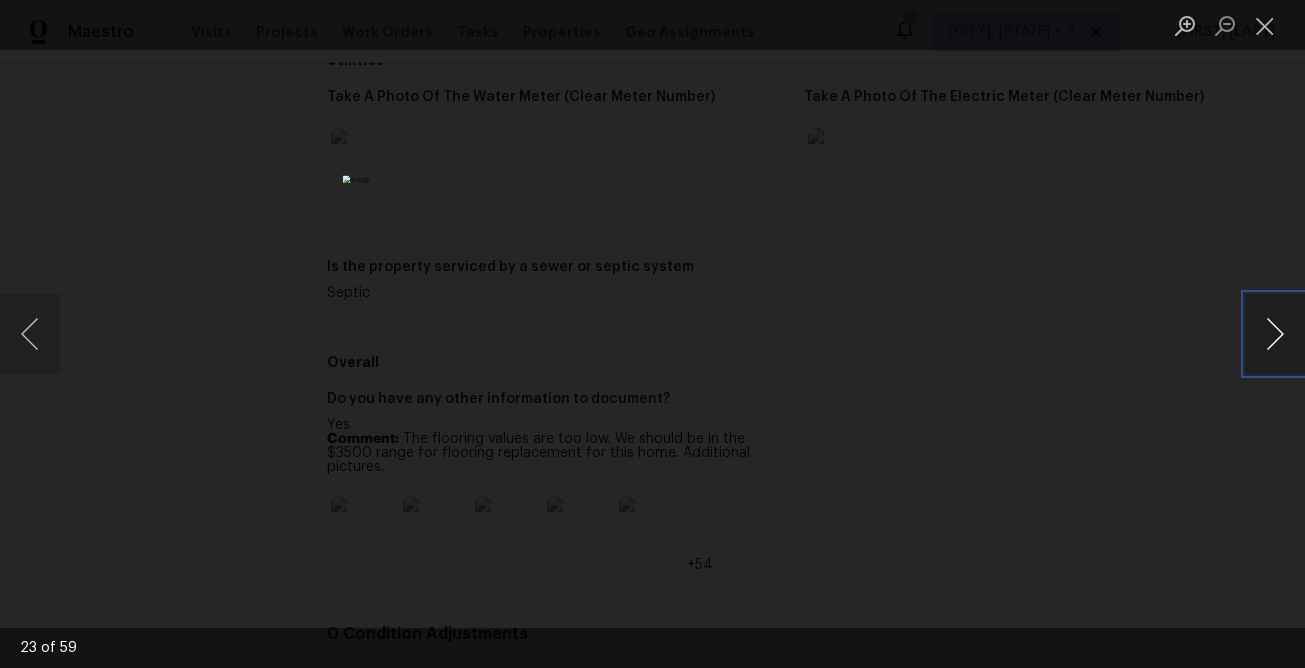 click at bounding box center (1275, 334) 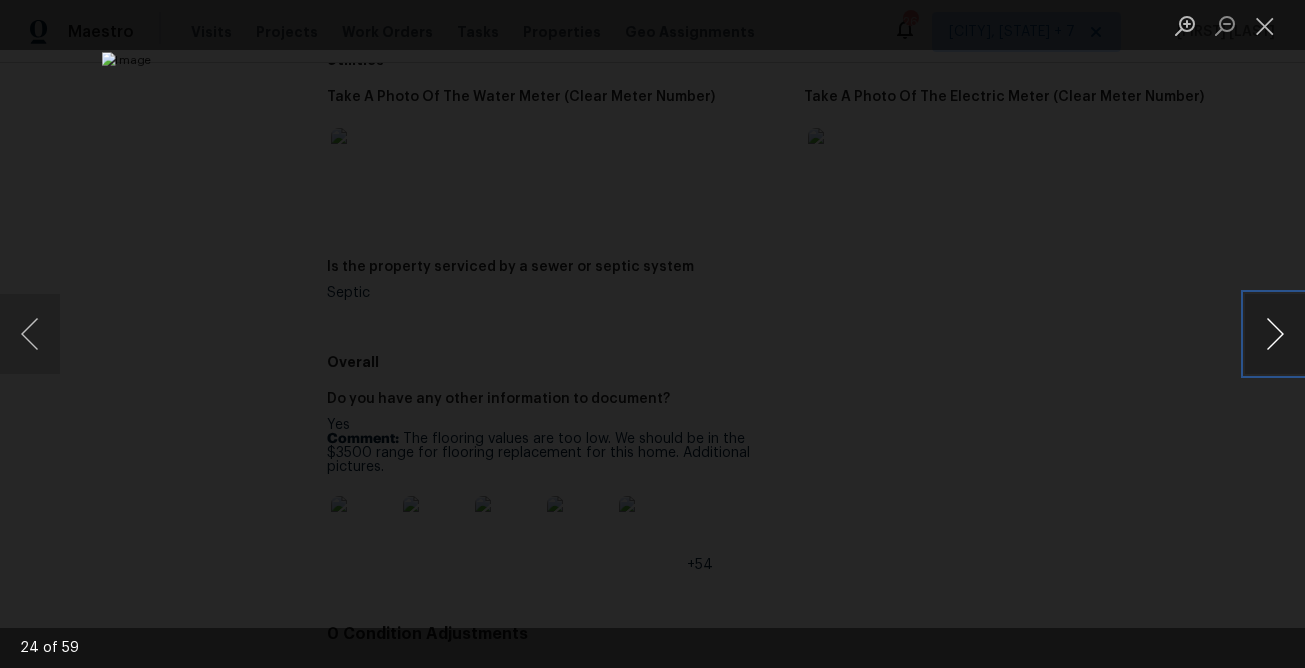 click at bounding box center (1275, 334) 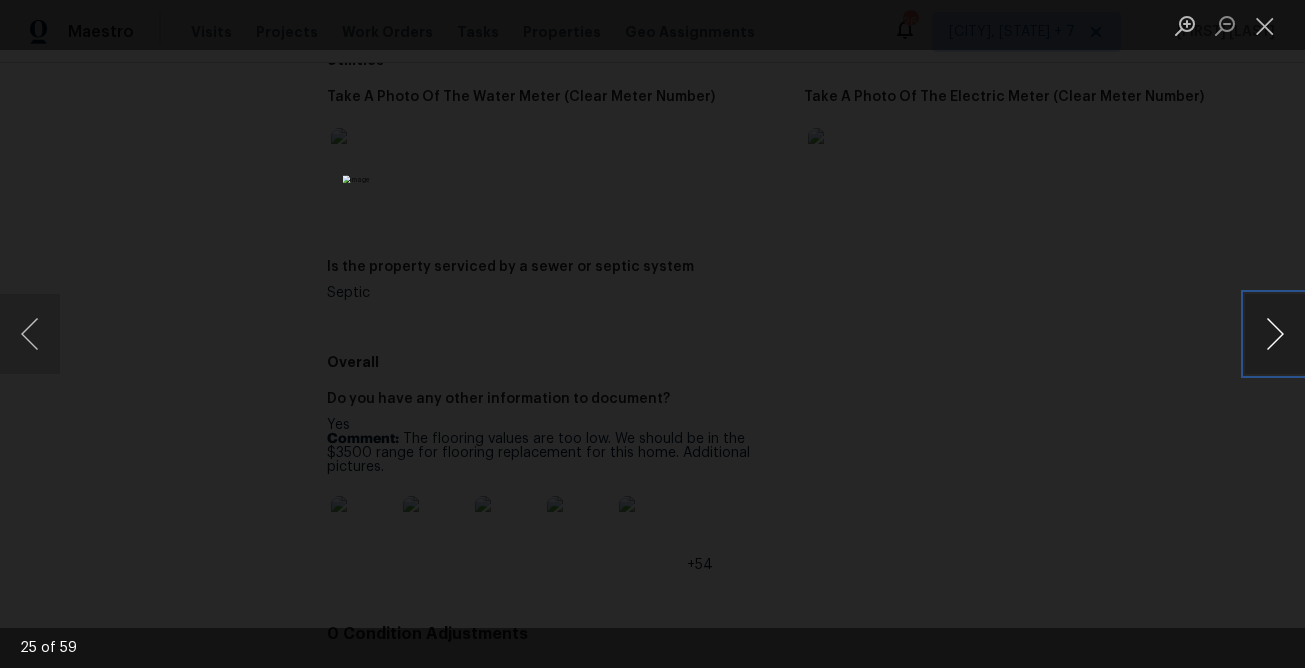 click at bounding box center [1275, 334] 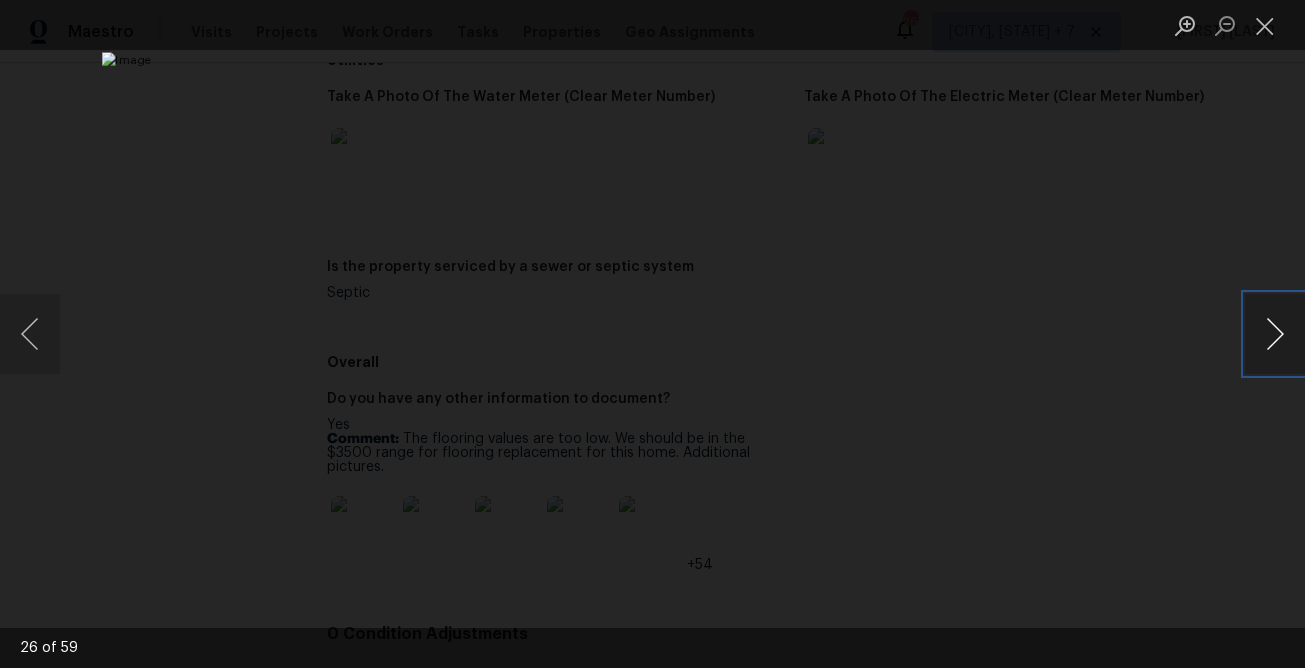 click at bounding box center (1275, 334) 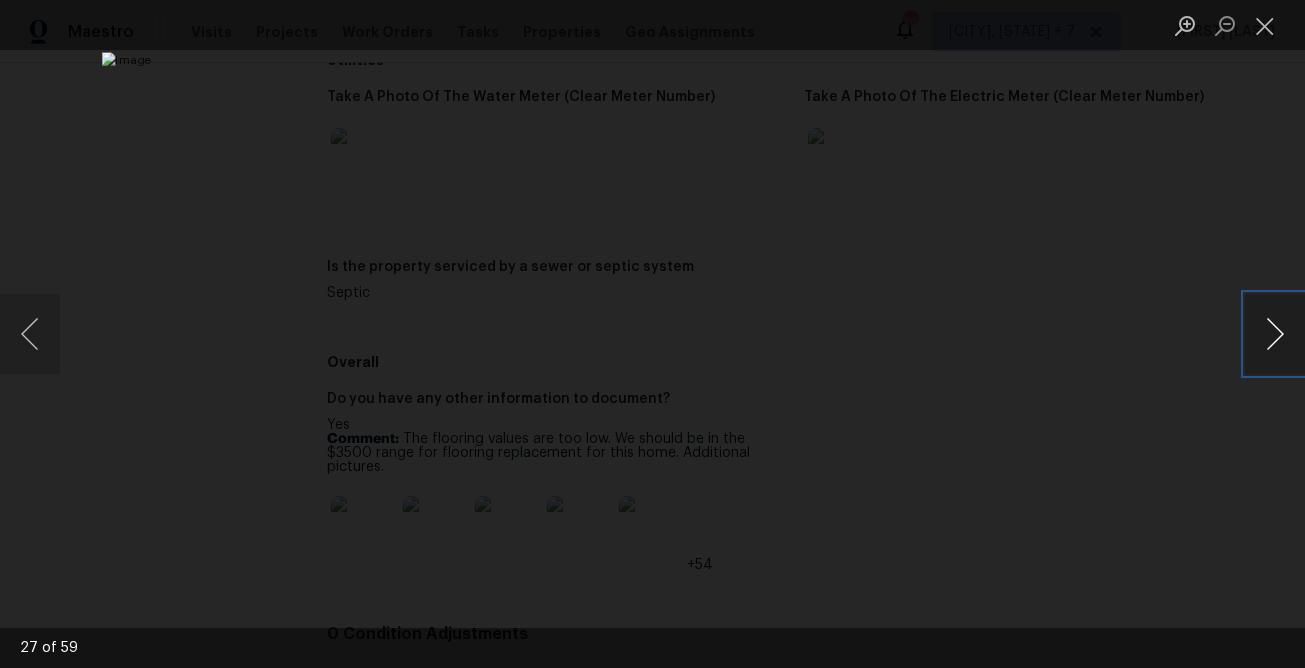 click at bounding box center [1275, 334] 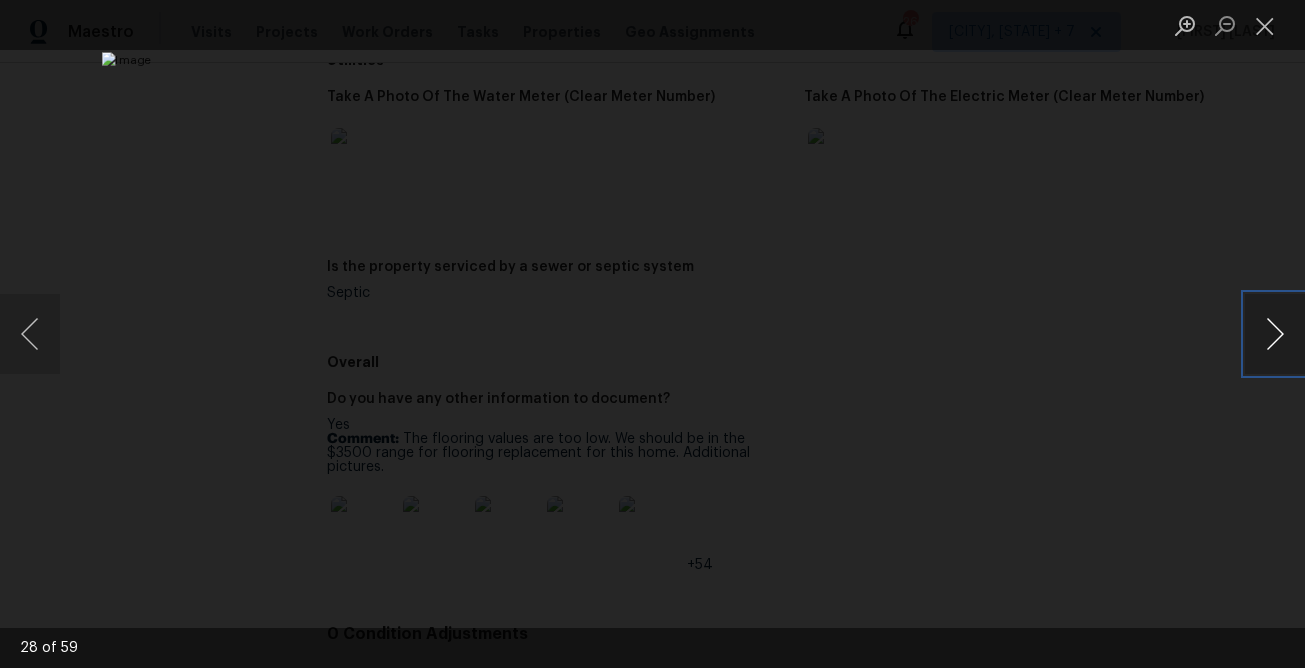 click at bounding box center [1275, 334] 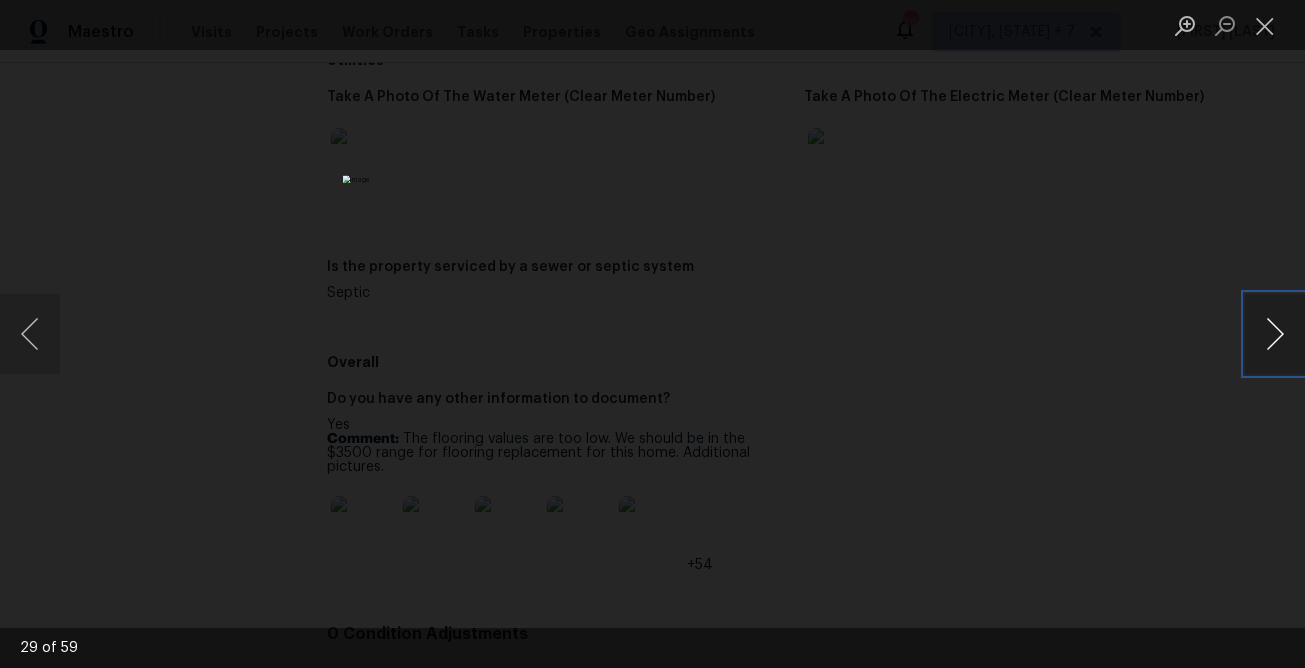 click at bounding box center [1275, 334] 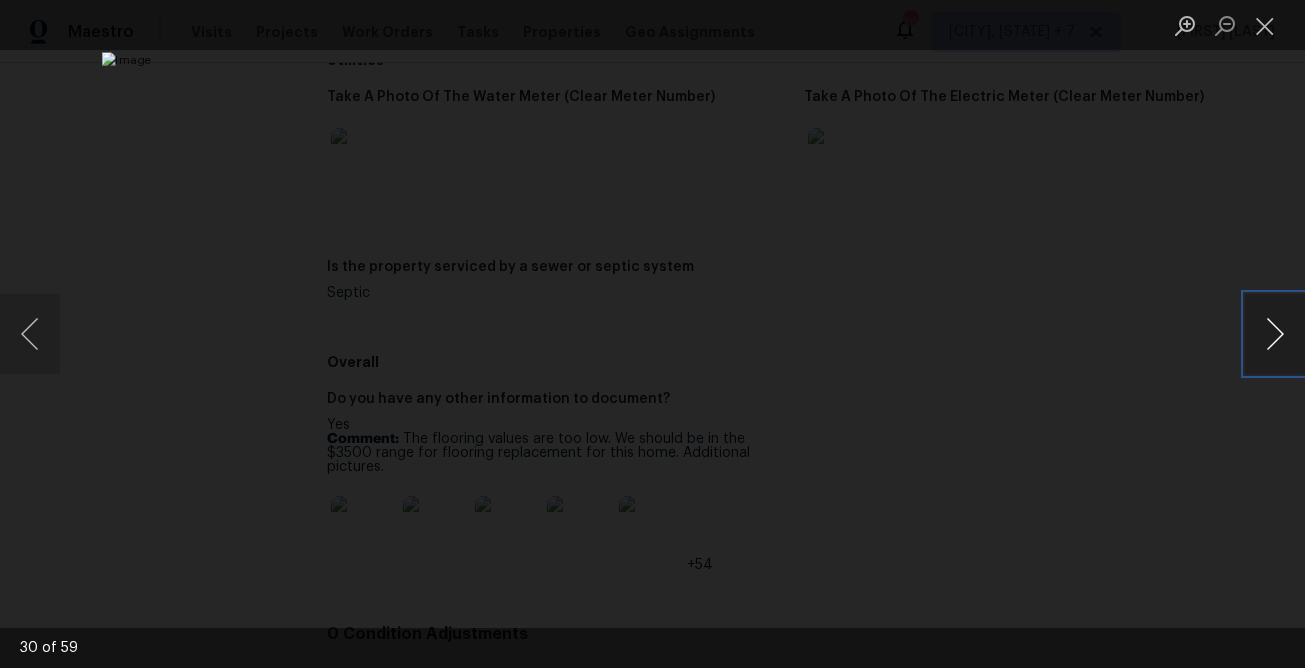 click at bounding box center [1275, 334] 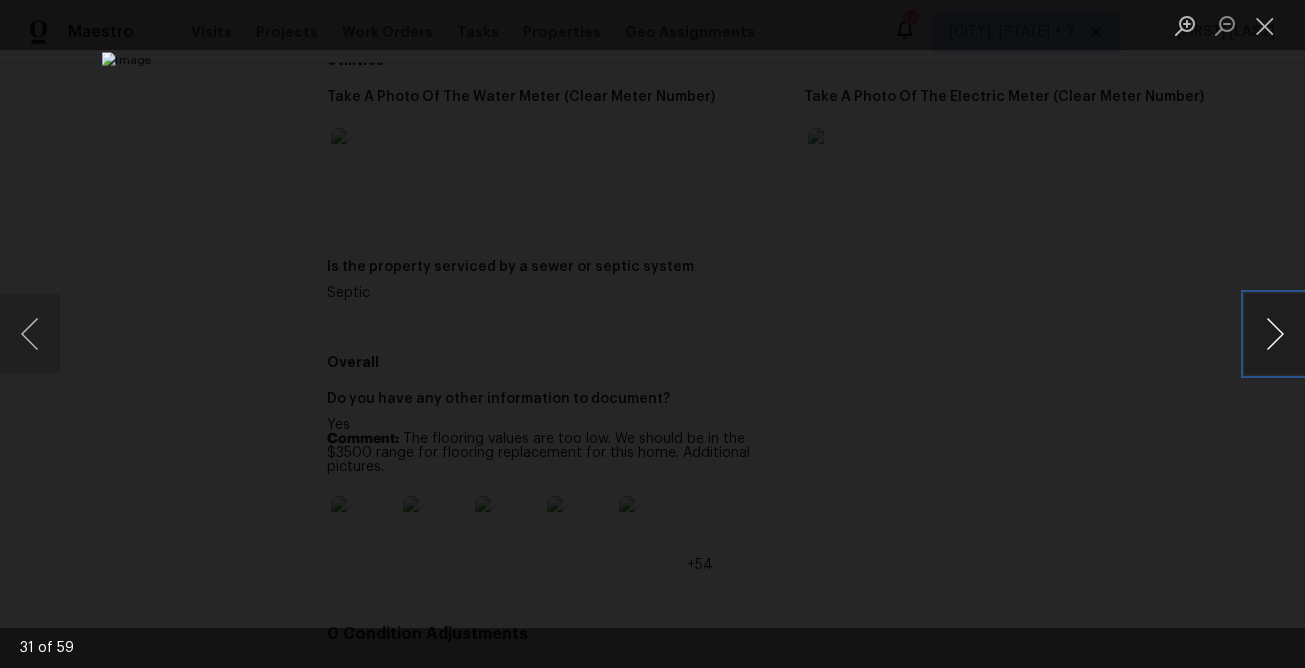 click at bounding box center (1275, 334) 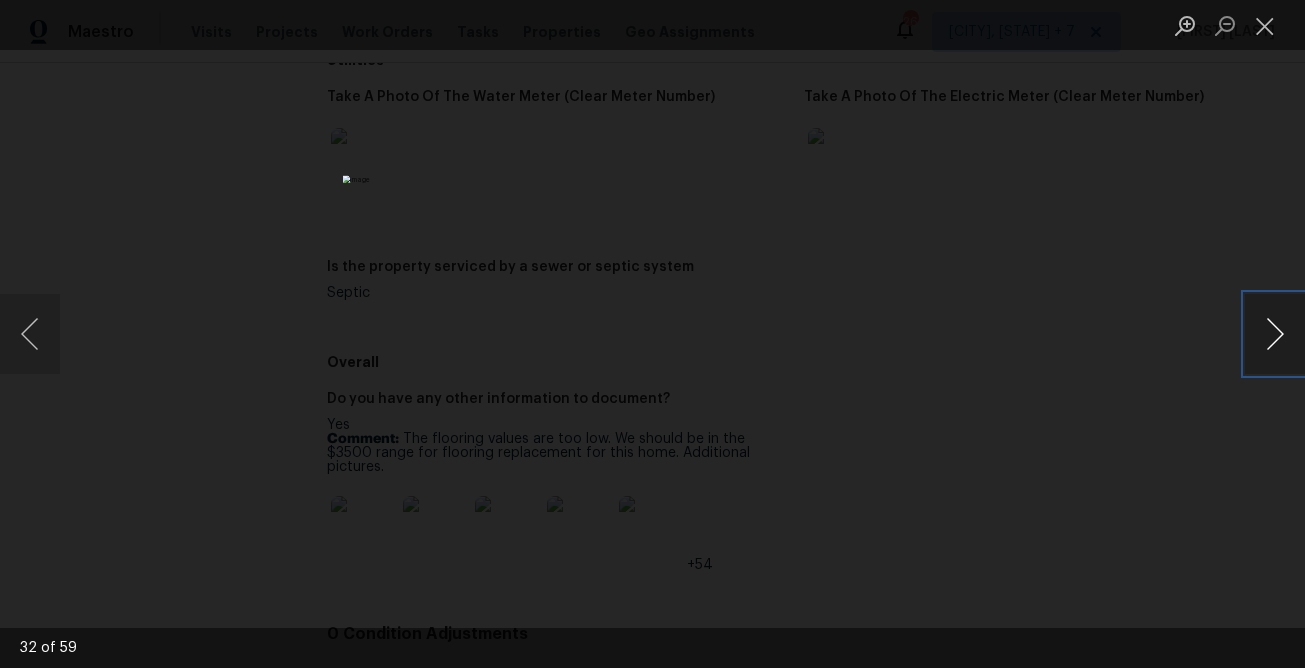 click at bounding box center (1275, 334) 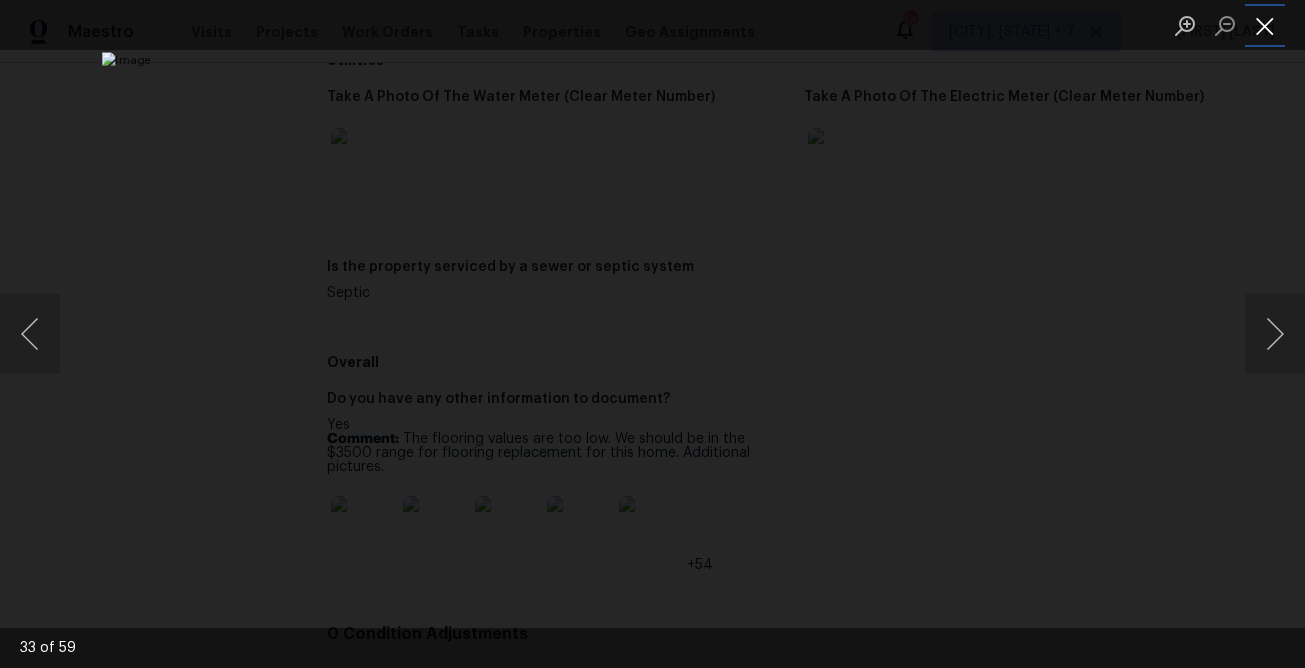 click at bounding box center (1265, 25) 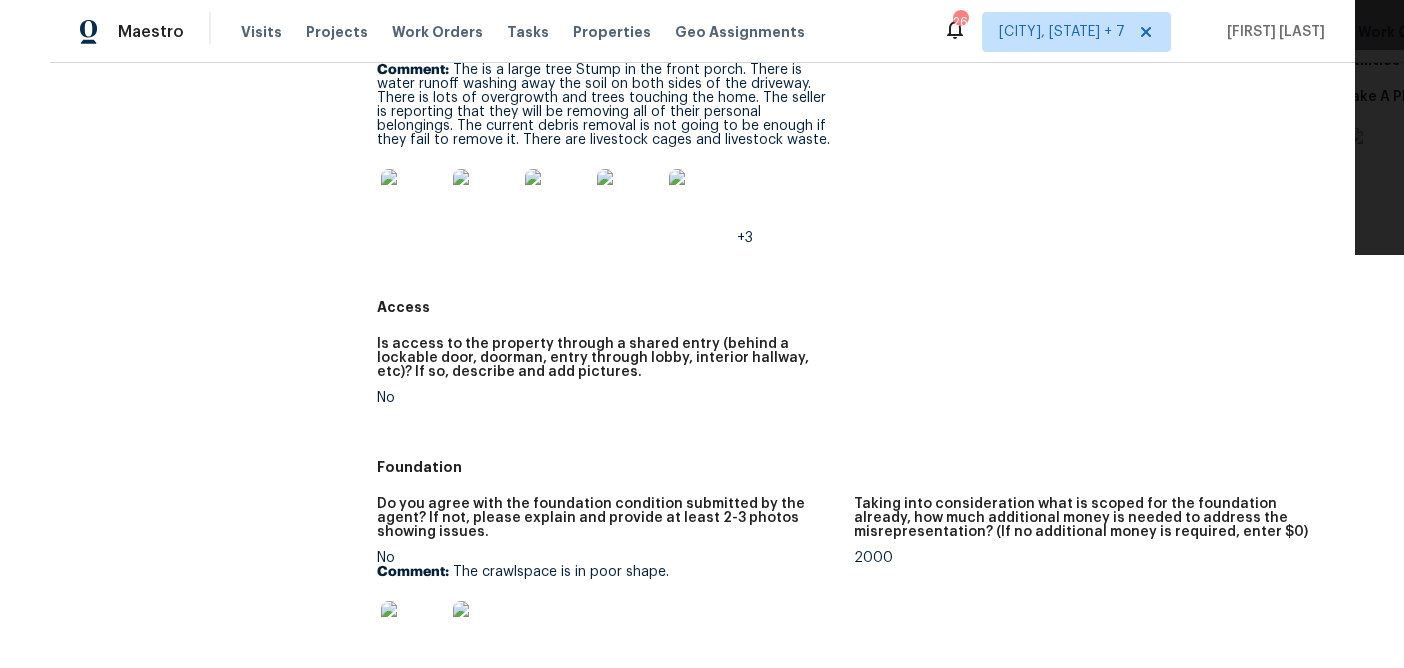 scroll, scrollTop: 0, scrollLeft: 0, axis: both 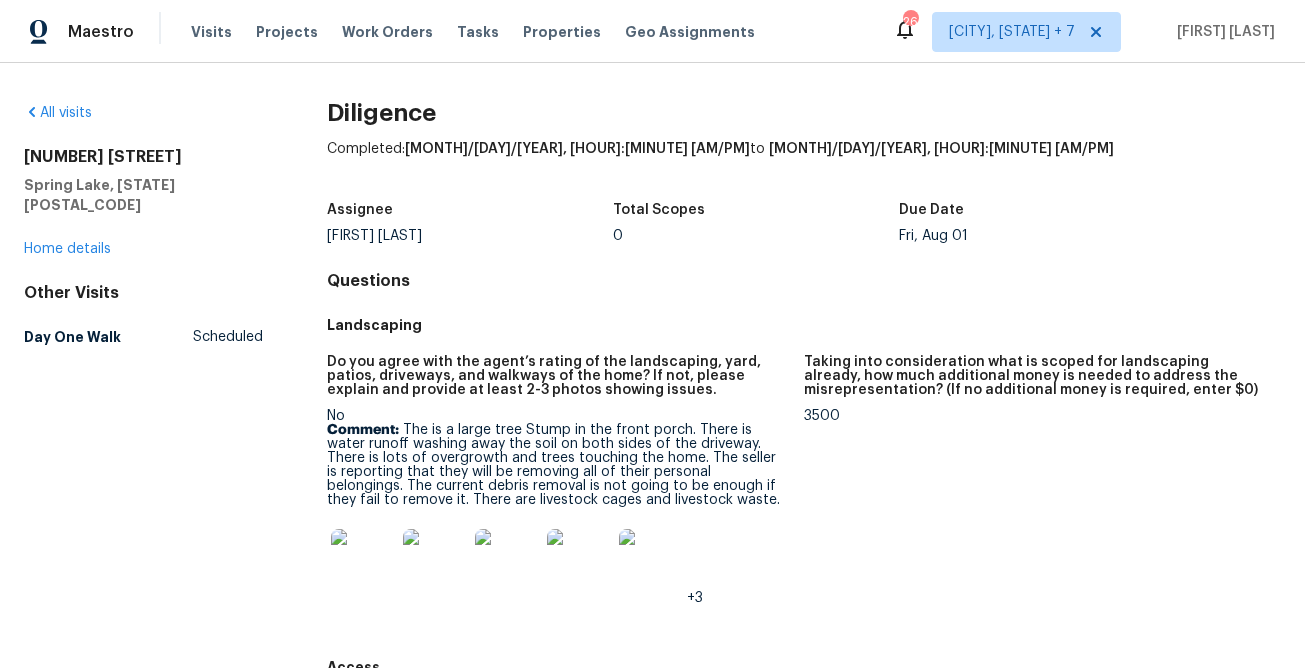 click on "1007 Vass Rd" at bounding box center [143, 157] 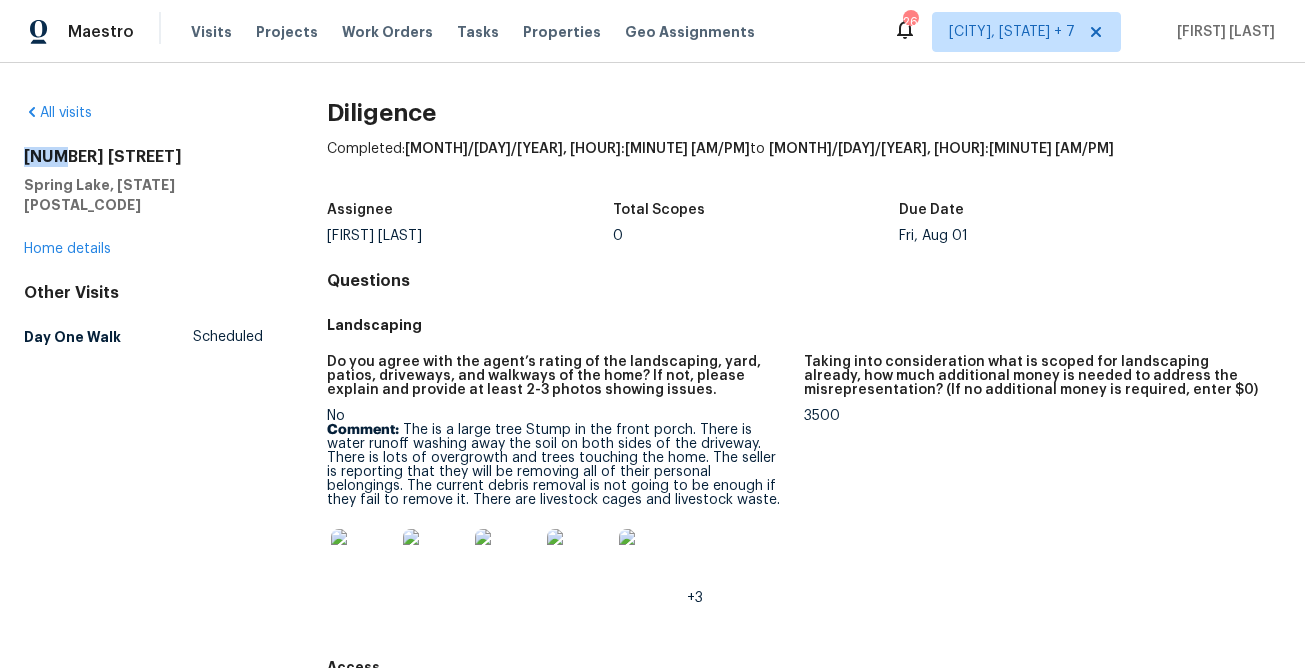 click on "1007 Vass Rd" at bounding box center [143, 157] 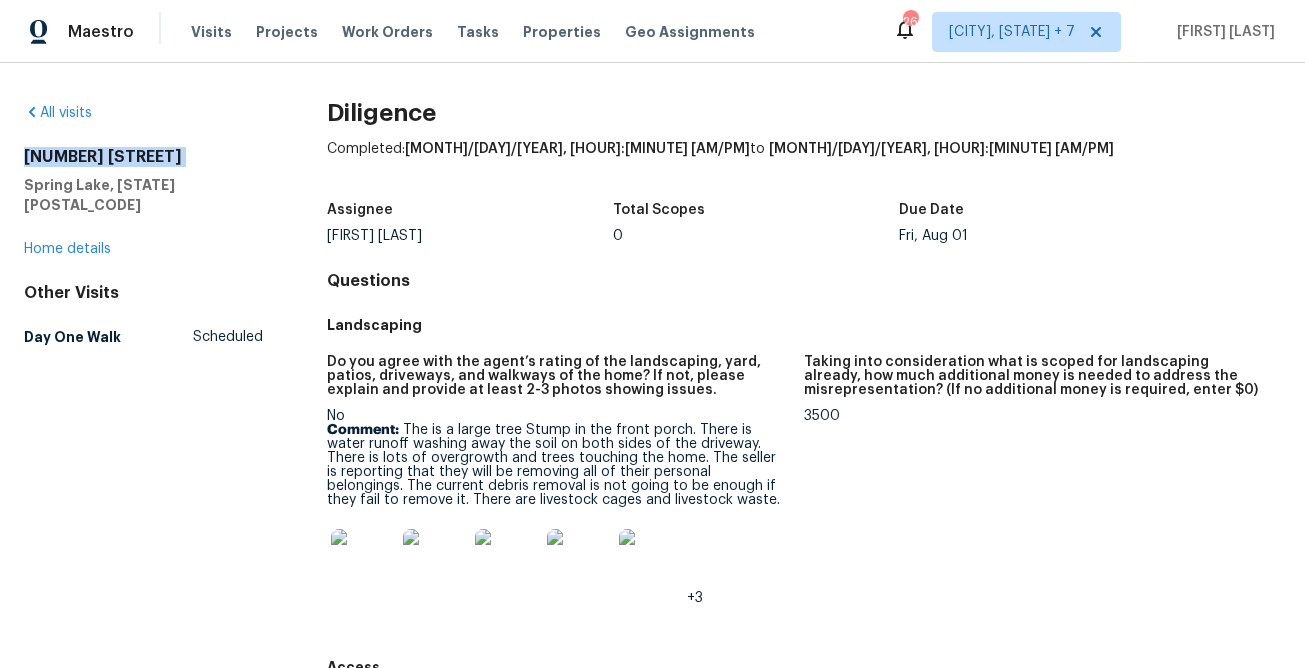 click on "1007 Vass Rd" at bounding box center [143, 157] 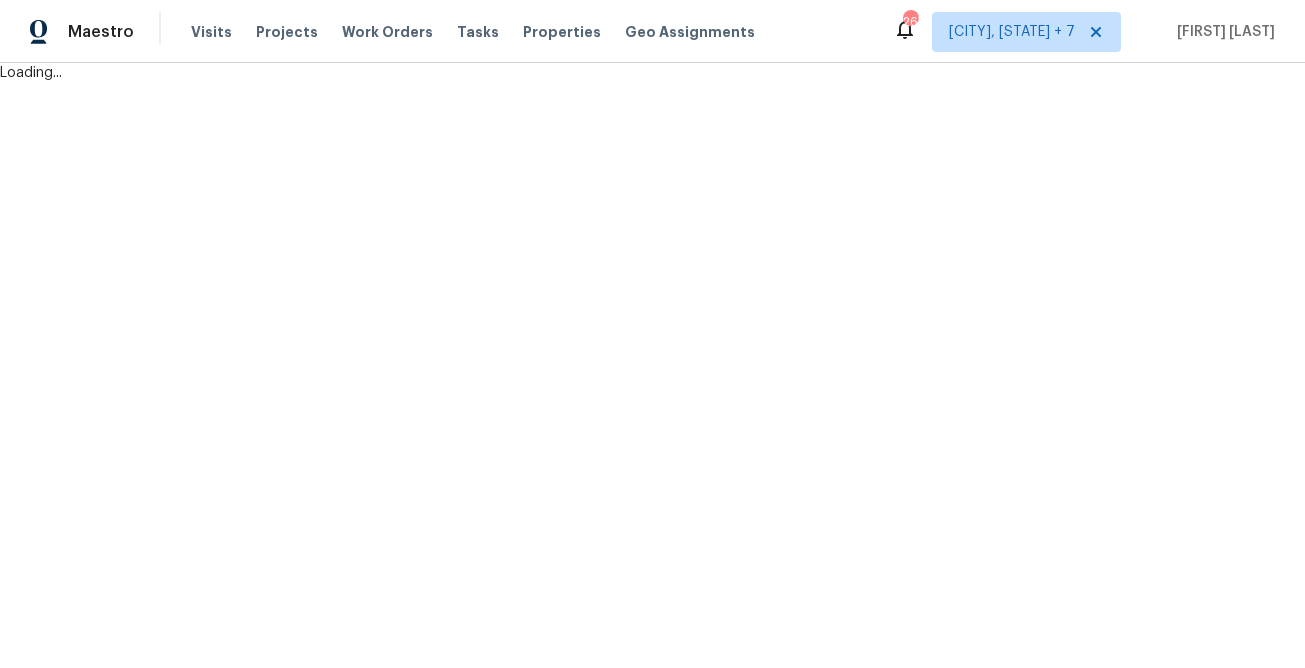 scroll, scrollTop: 0, scrollLeft: 0, axis: both 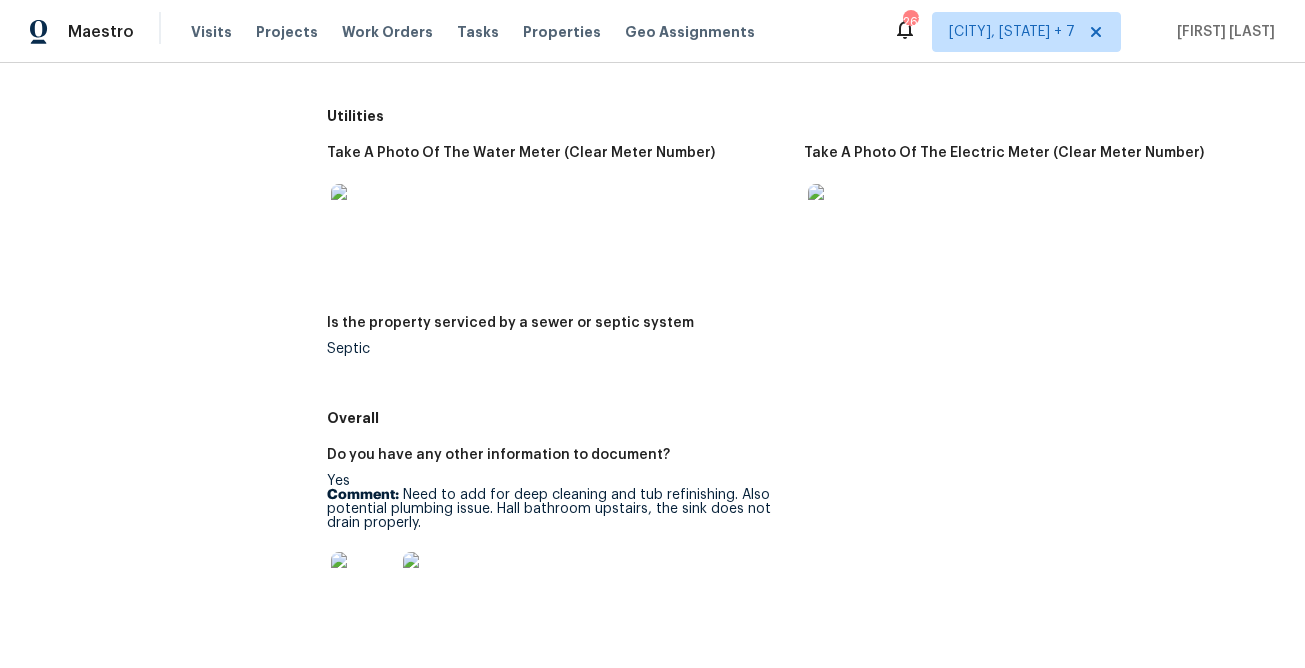 click at bounding box center (363, 584) 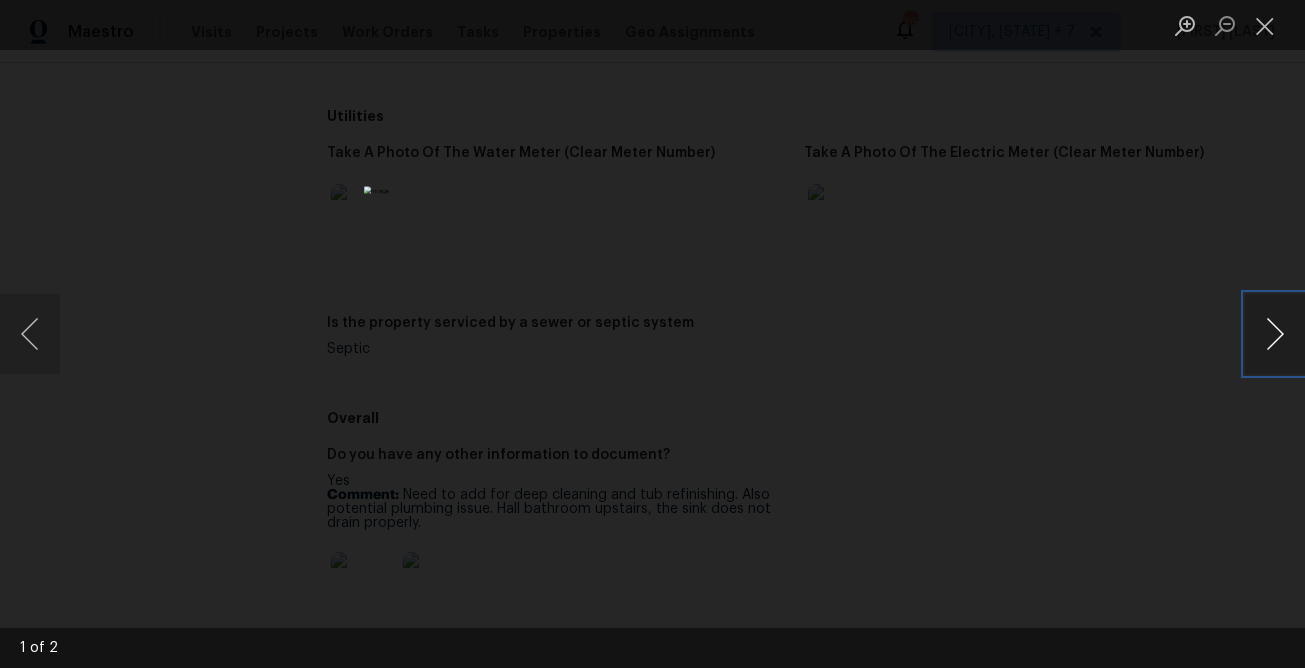 click at bounding box center (1275, 334) 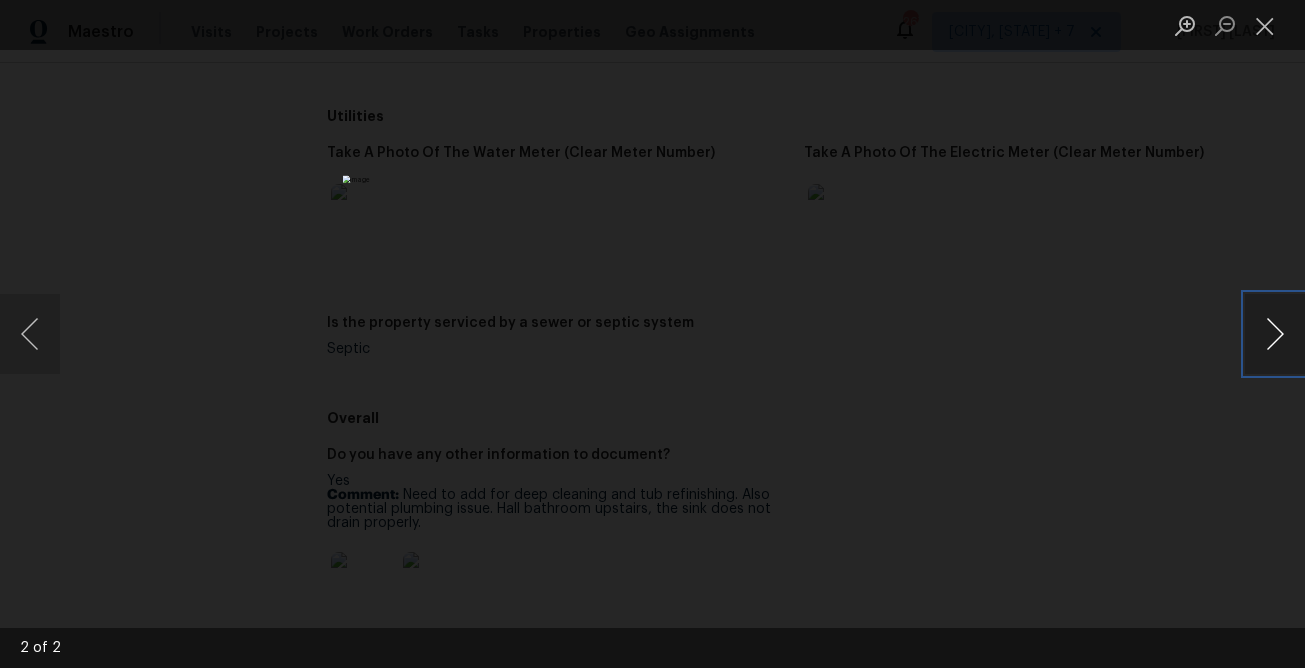 click at bounding box center (1275, 334) 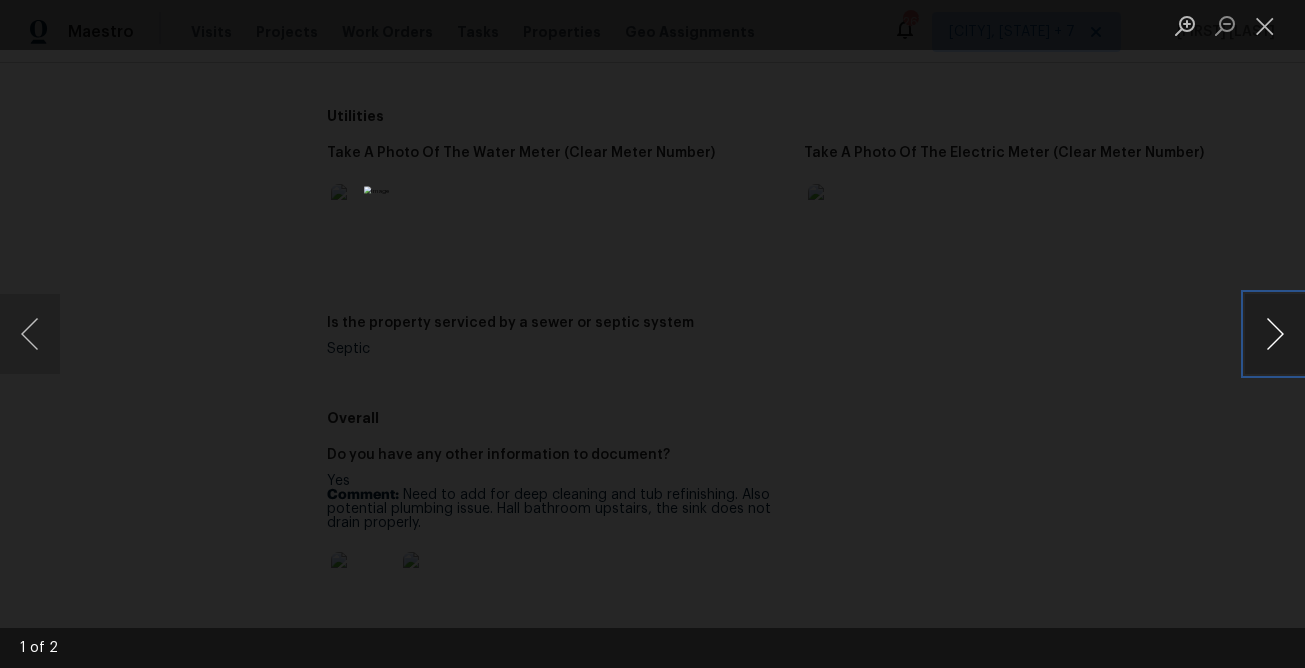 click at bounding box center [1275, 334] 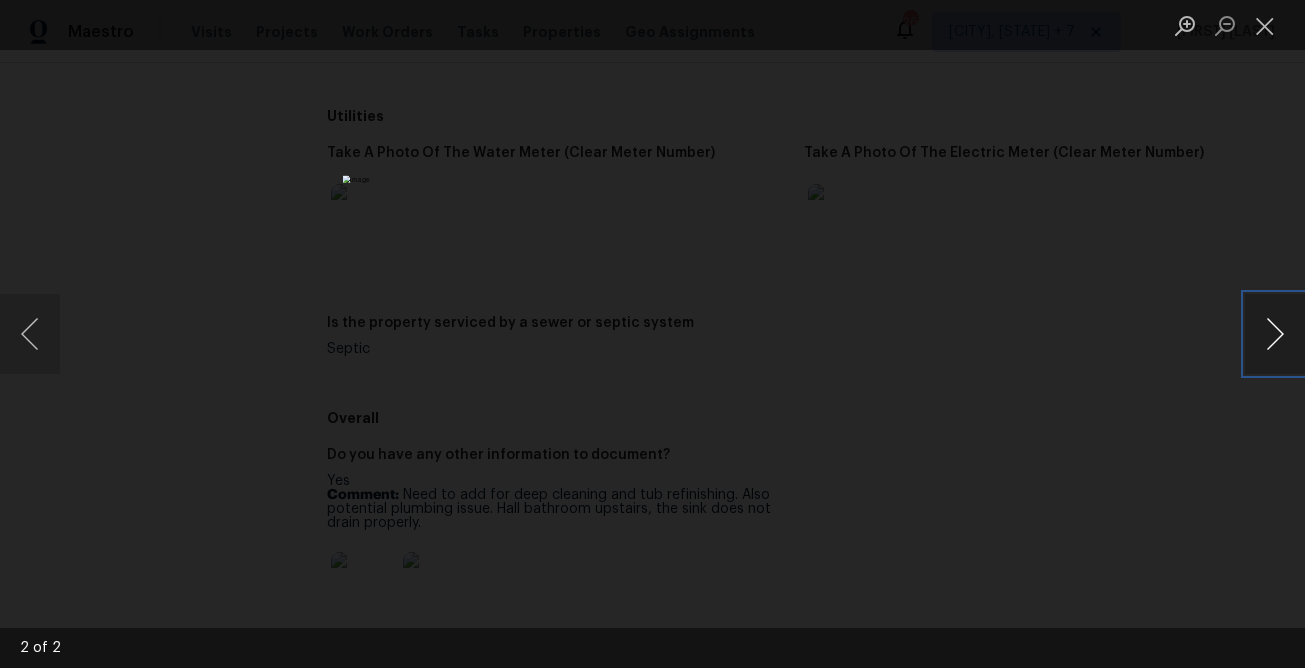 click at bounding box center [1275, 334] 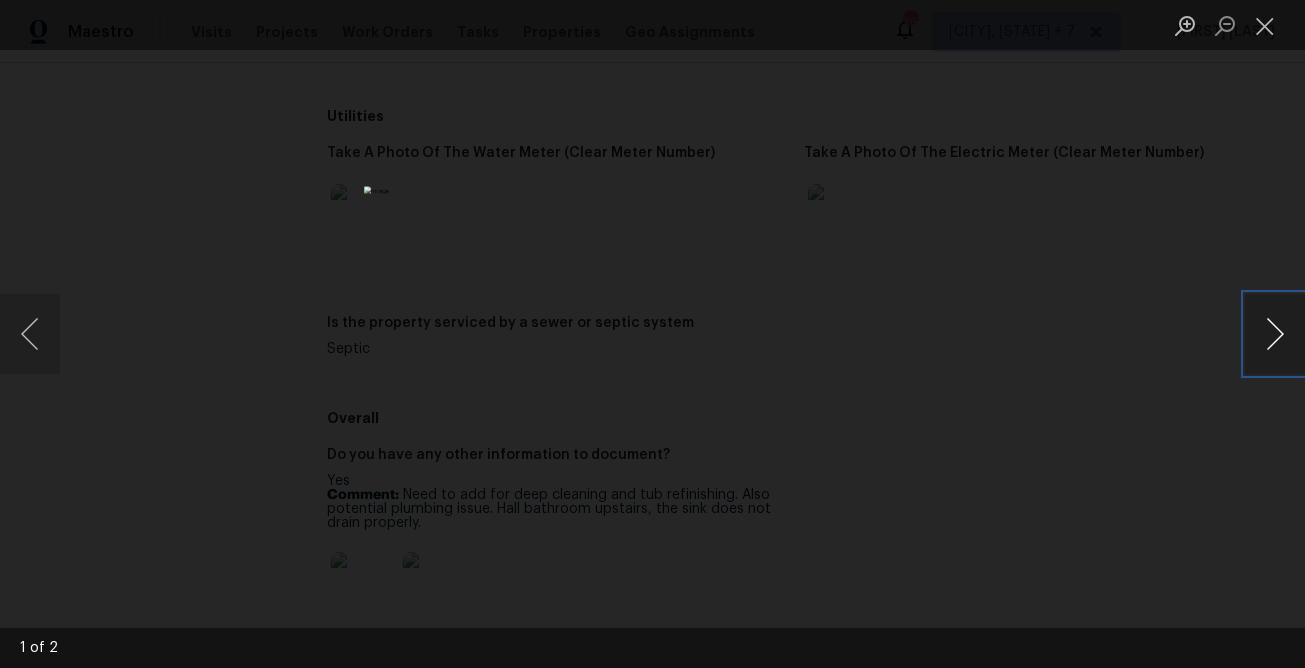 click at bounding box center (1275, 334) 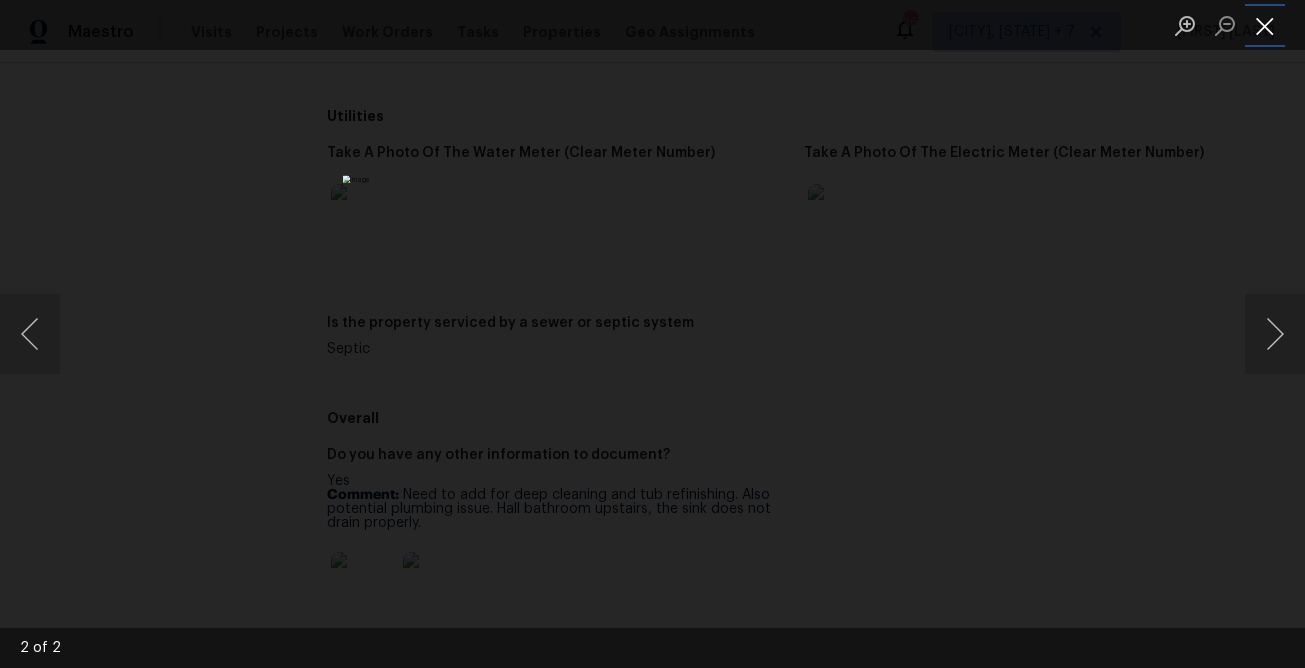 click at bounding box center [1265, 25] 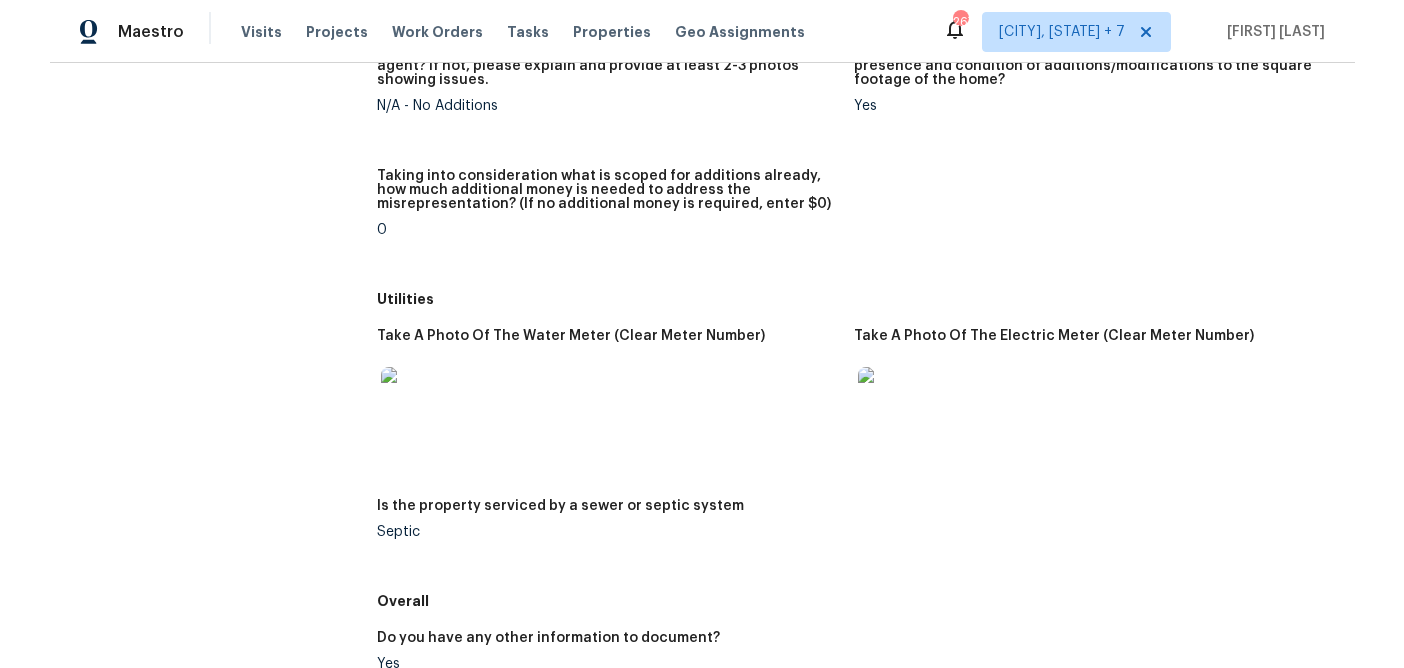 scroll, scrollTop: 2534, scrollLeft: 0, axis: vertical 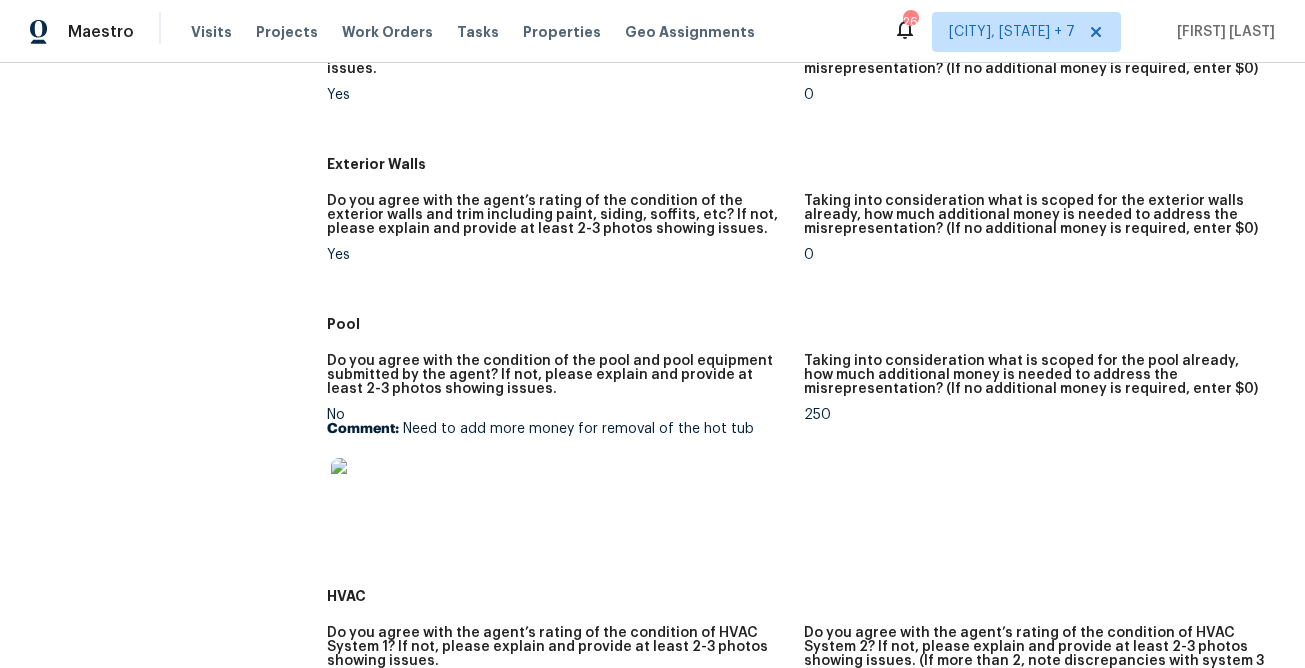 click at bounding box center (363, 490) 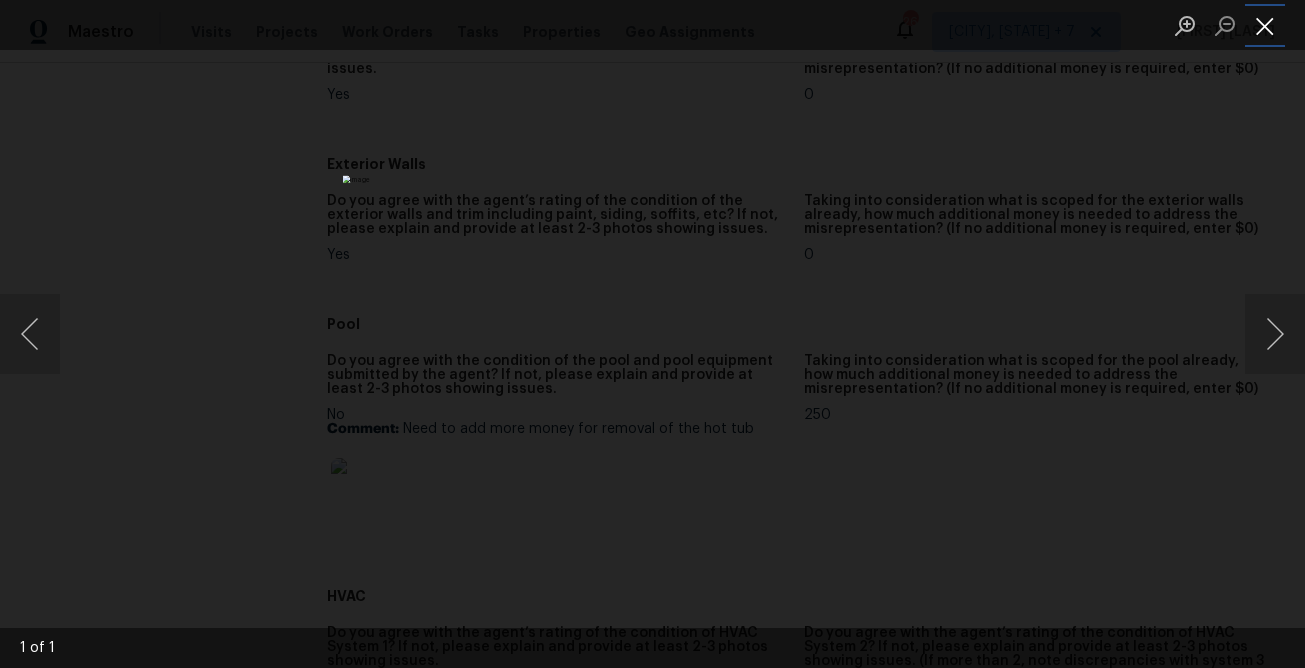 click at bounding box center (1265, 25) 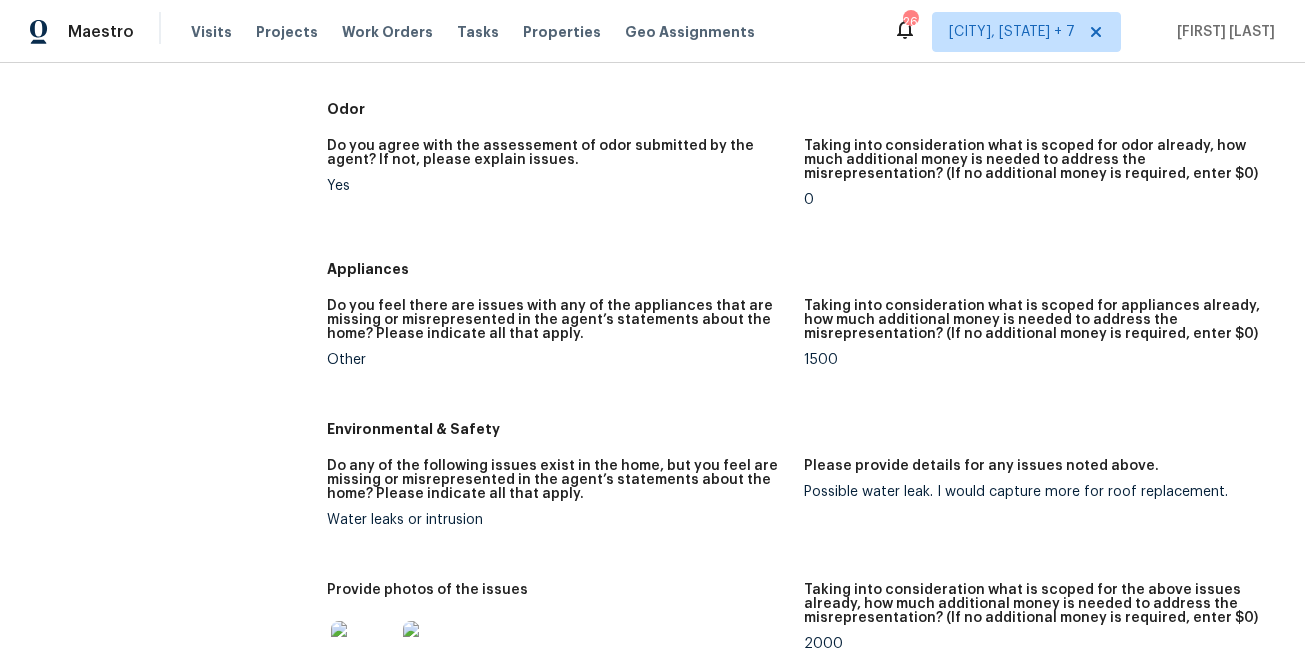 scroll, scrollTop: 1866, scrollLeft: 0, axis: vertical 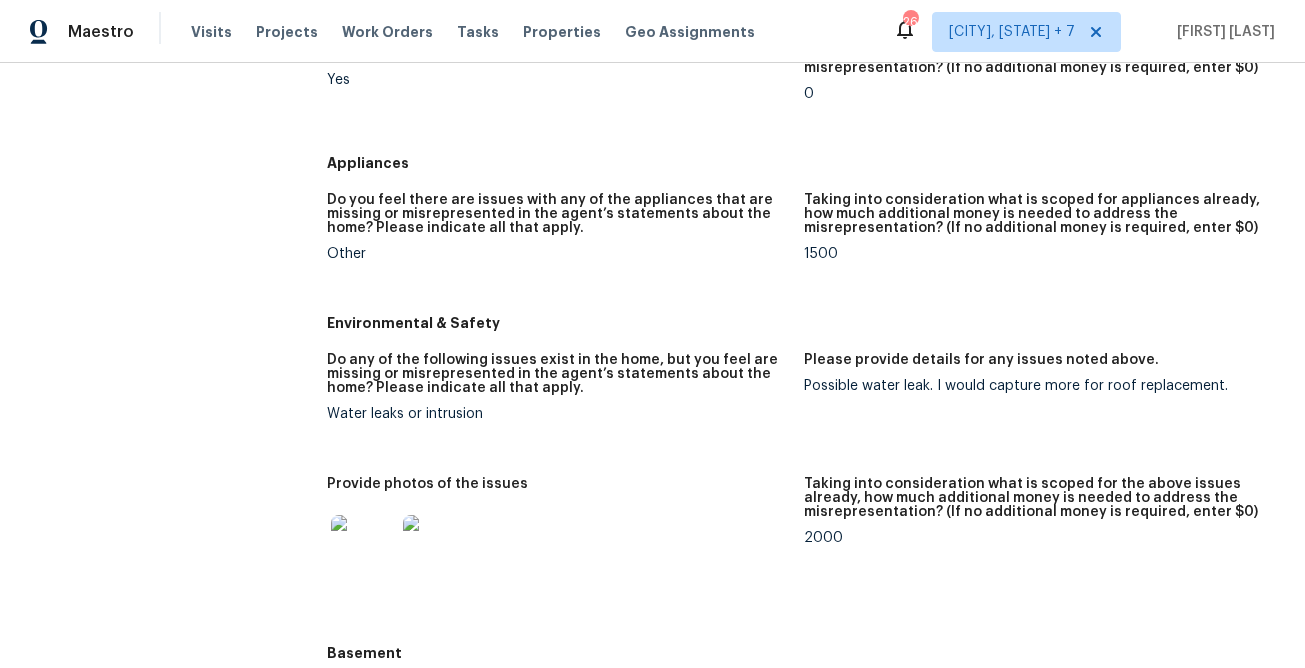 click at bounding box center (363, 547) 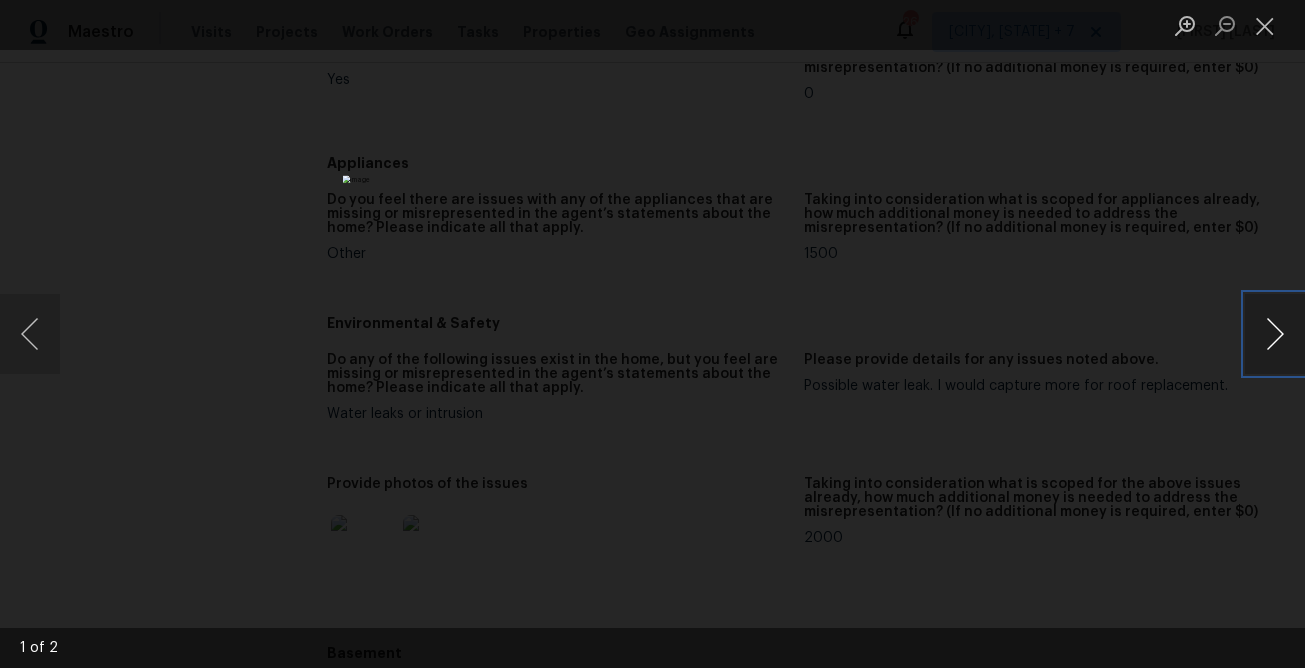 click at bounding box center [1275, 334] 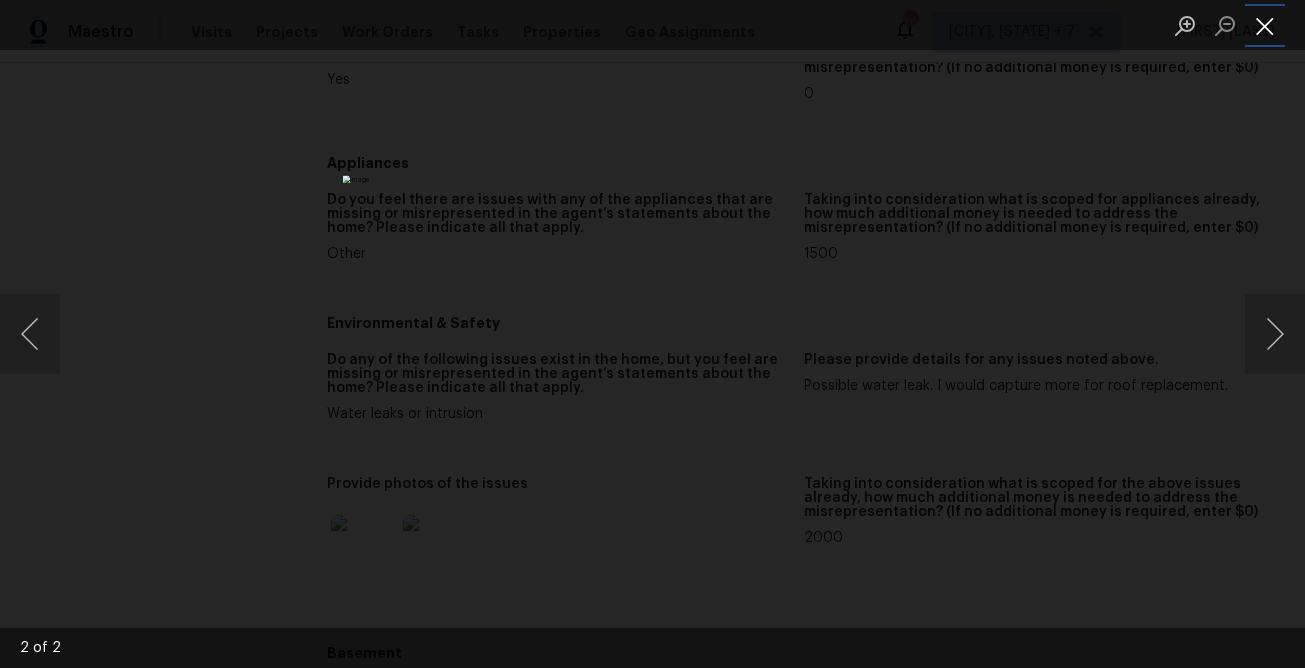 click at bounding box center (1265, 25) 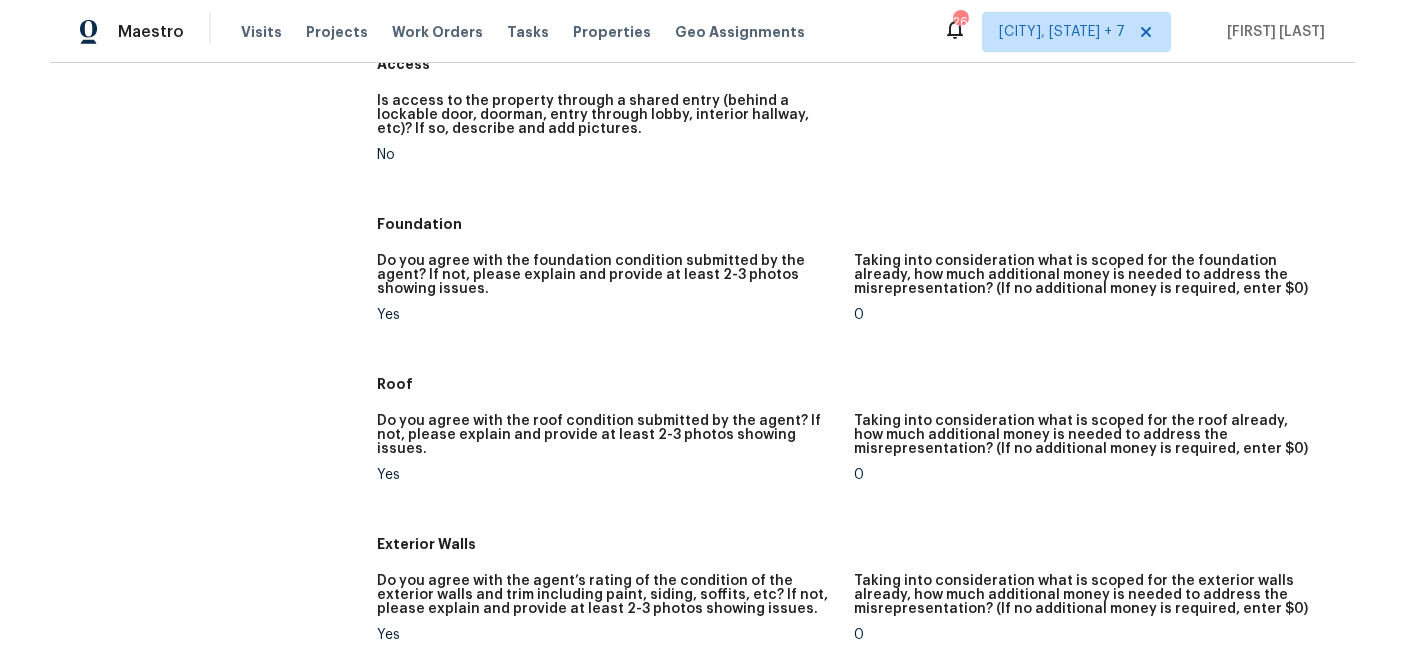 scroll, scrollTop: 439, scrollLeft: 0, axis: vertical 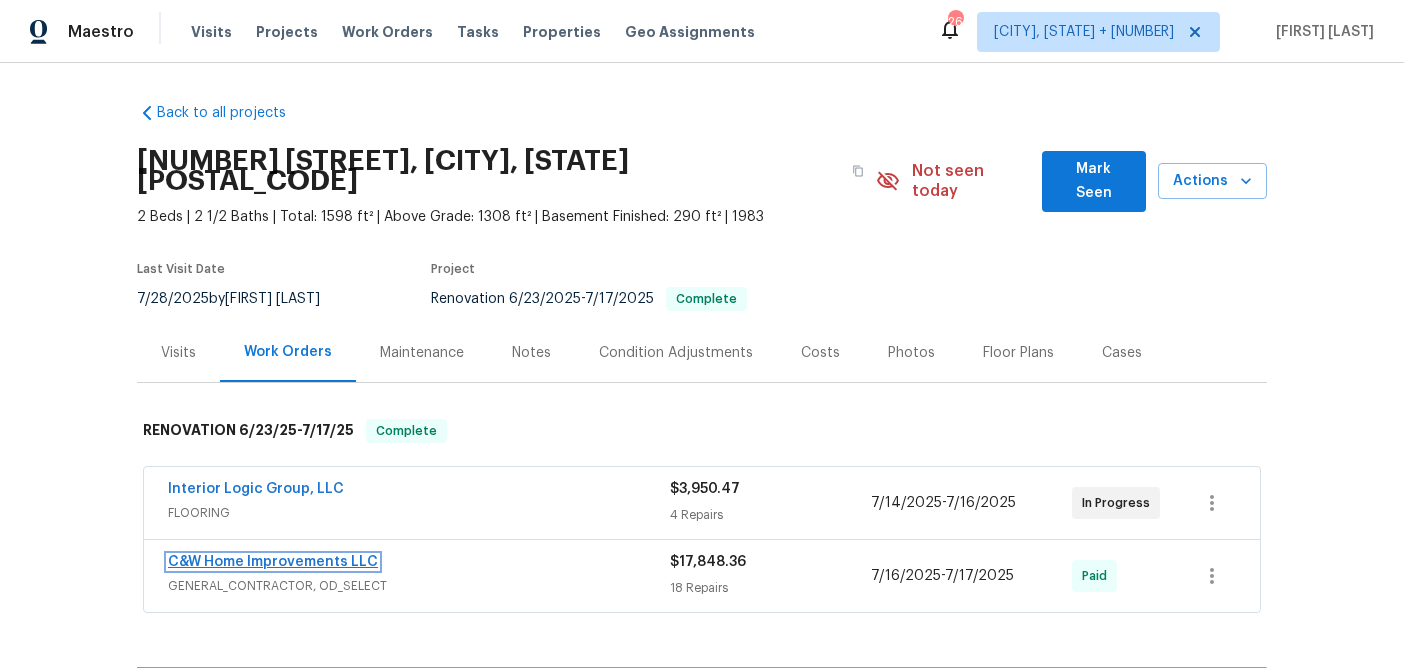 click on "C&W Home Improvements LLC" at bounding box center [273, 562] 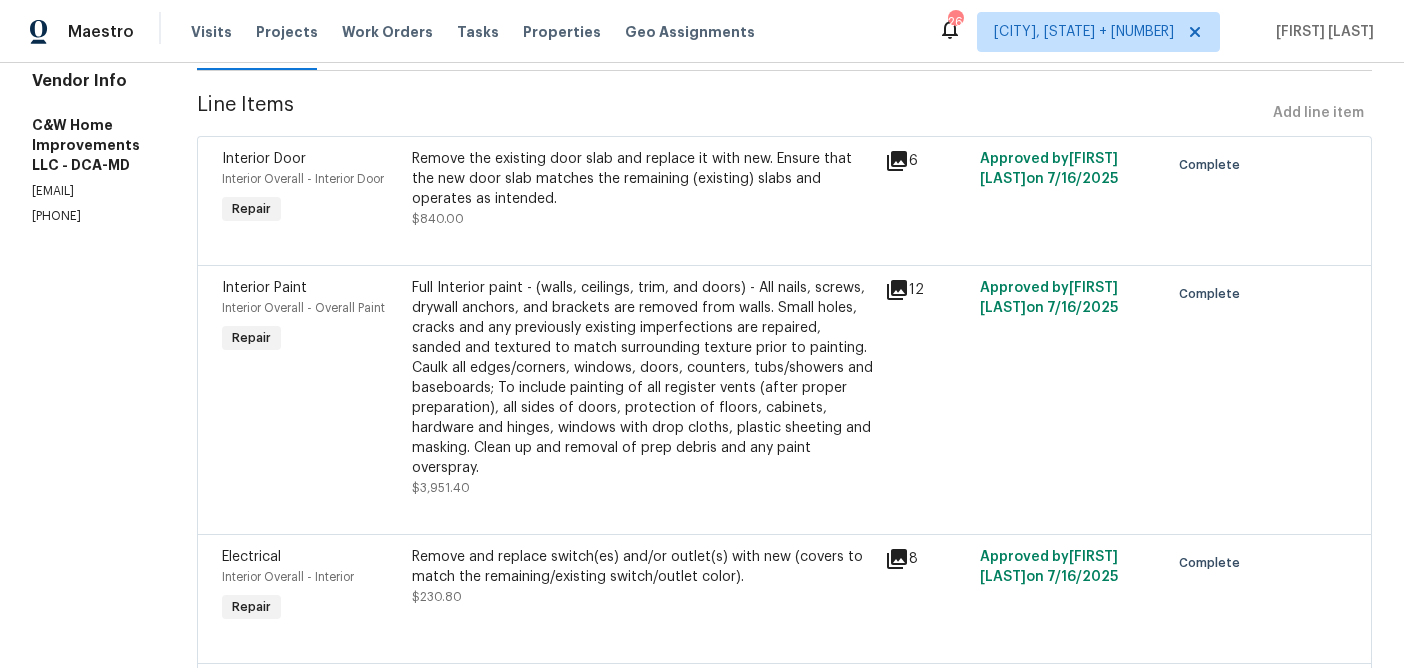 scroll, scrollTop: 252, scrollLeft: 0, axis: vertical 